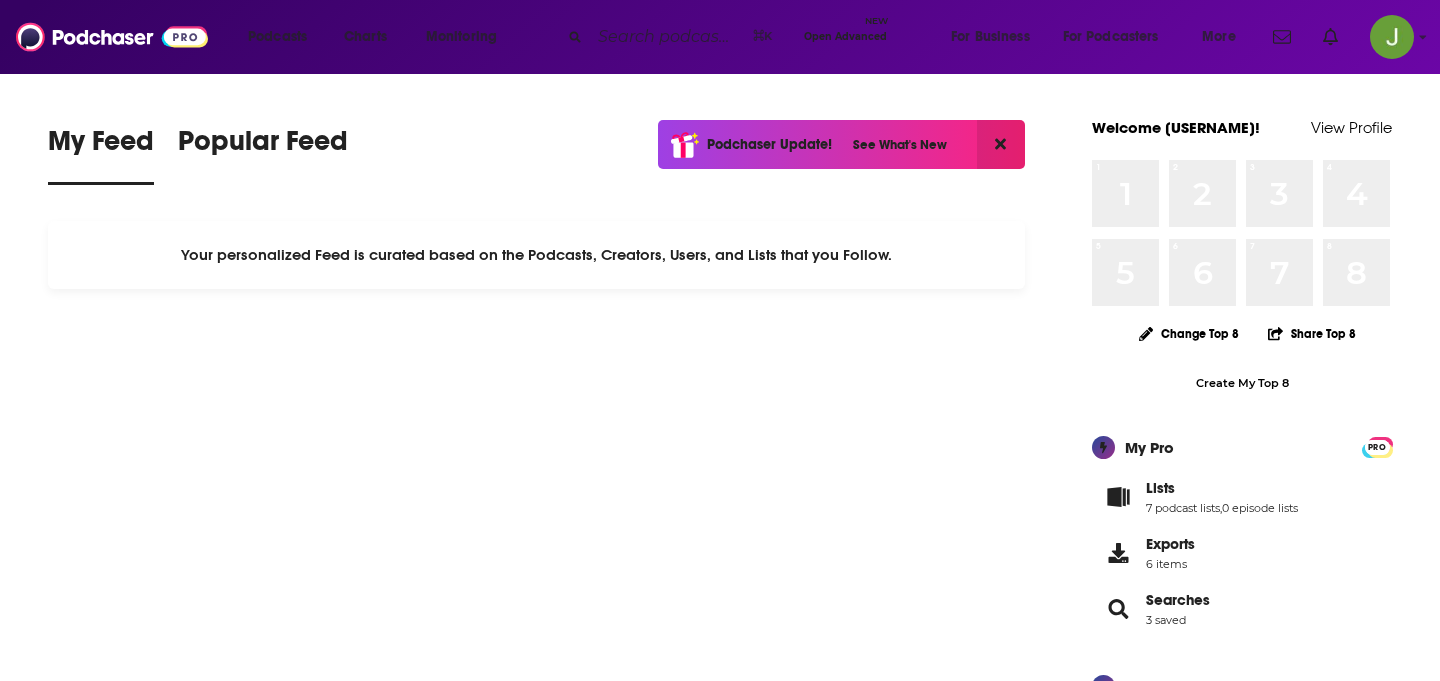 scroll, scrollTop: 0, scrollLeft: 0, axis: both 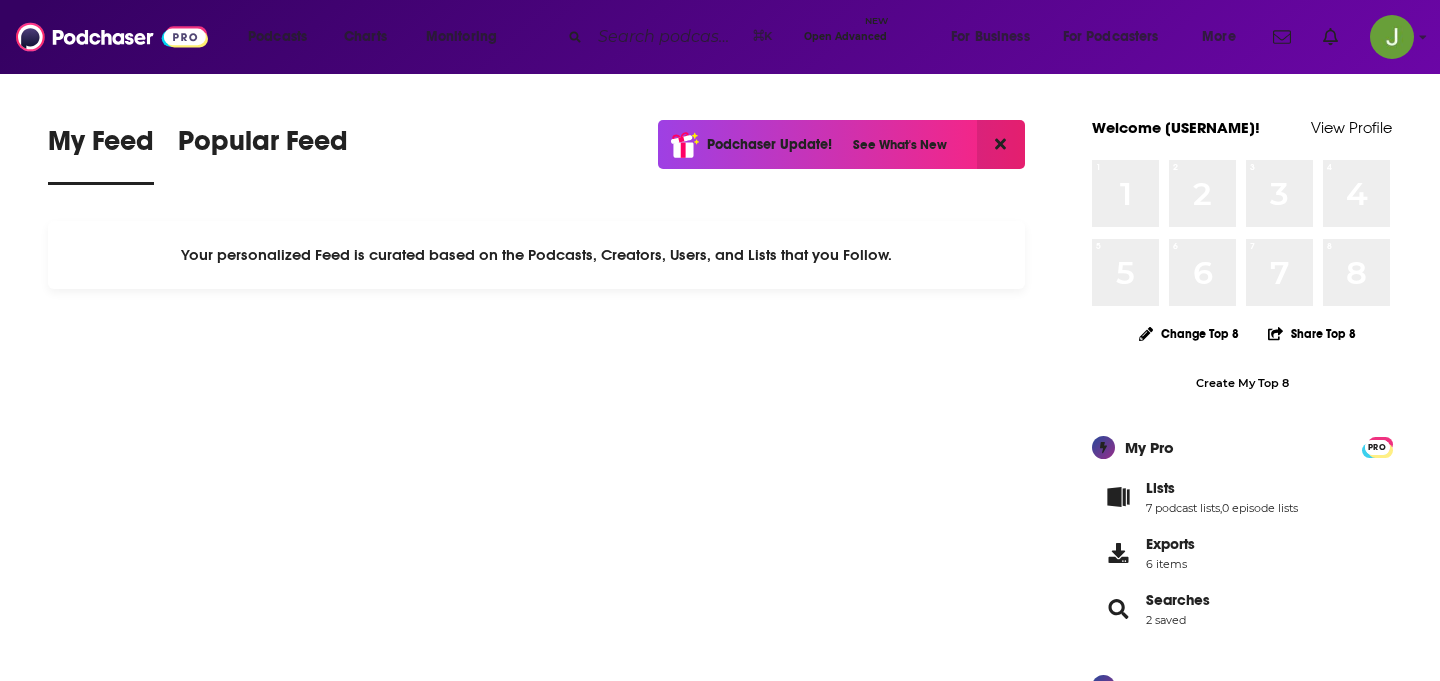 click at bounding box center (667, 37) 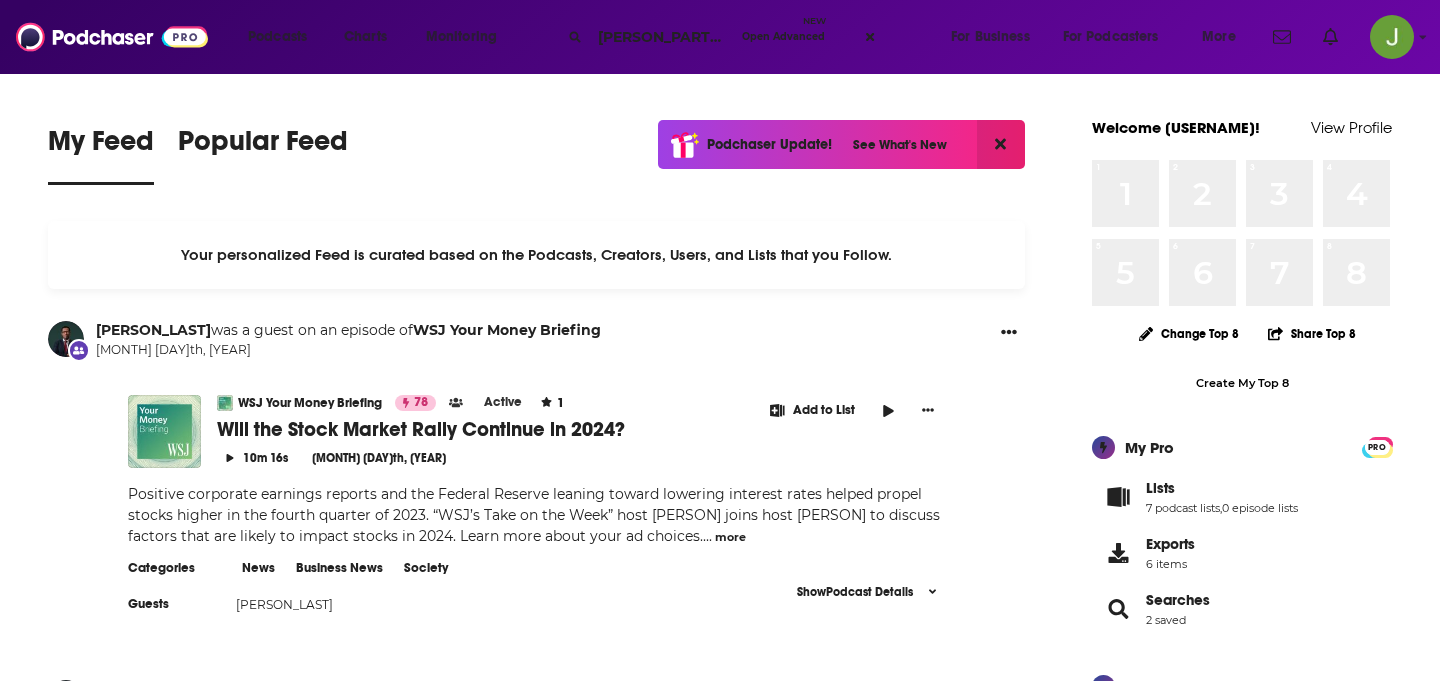 type on "[PERSON_PART] [PERSON_LAST]" 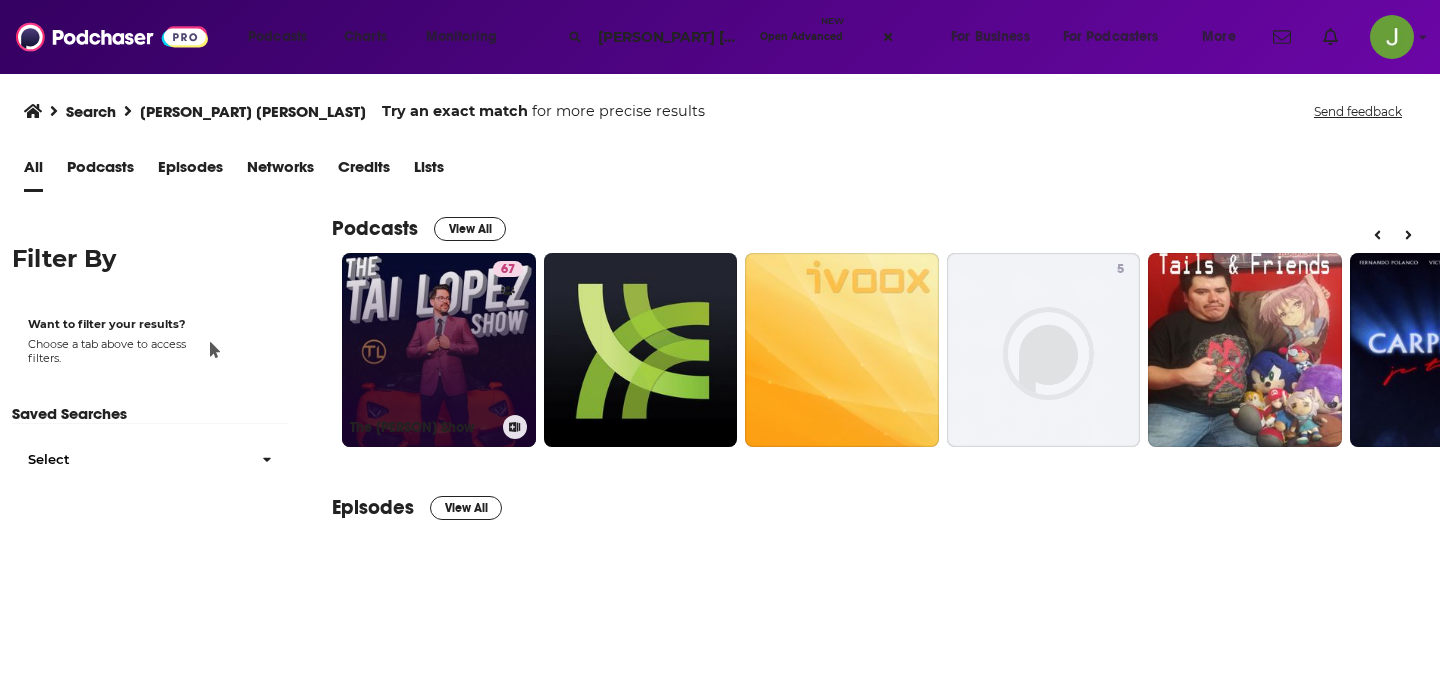 click on "67 The Tai Lopez Show" at bounding box center (439, 350) 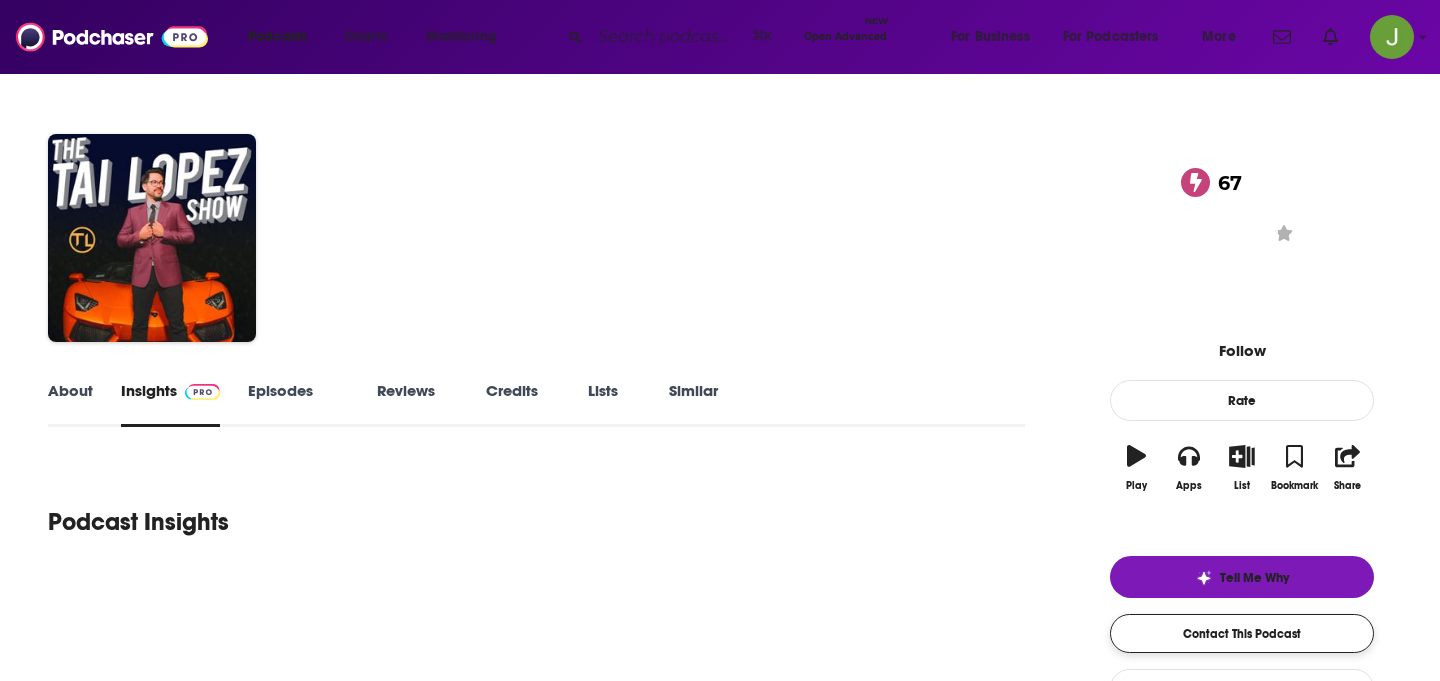 click on "Contact This Podcast" at bounding box center [1242, 633] 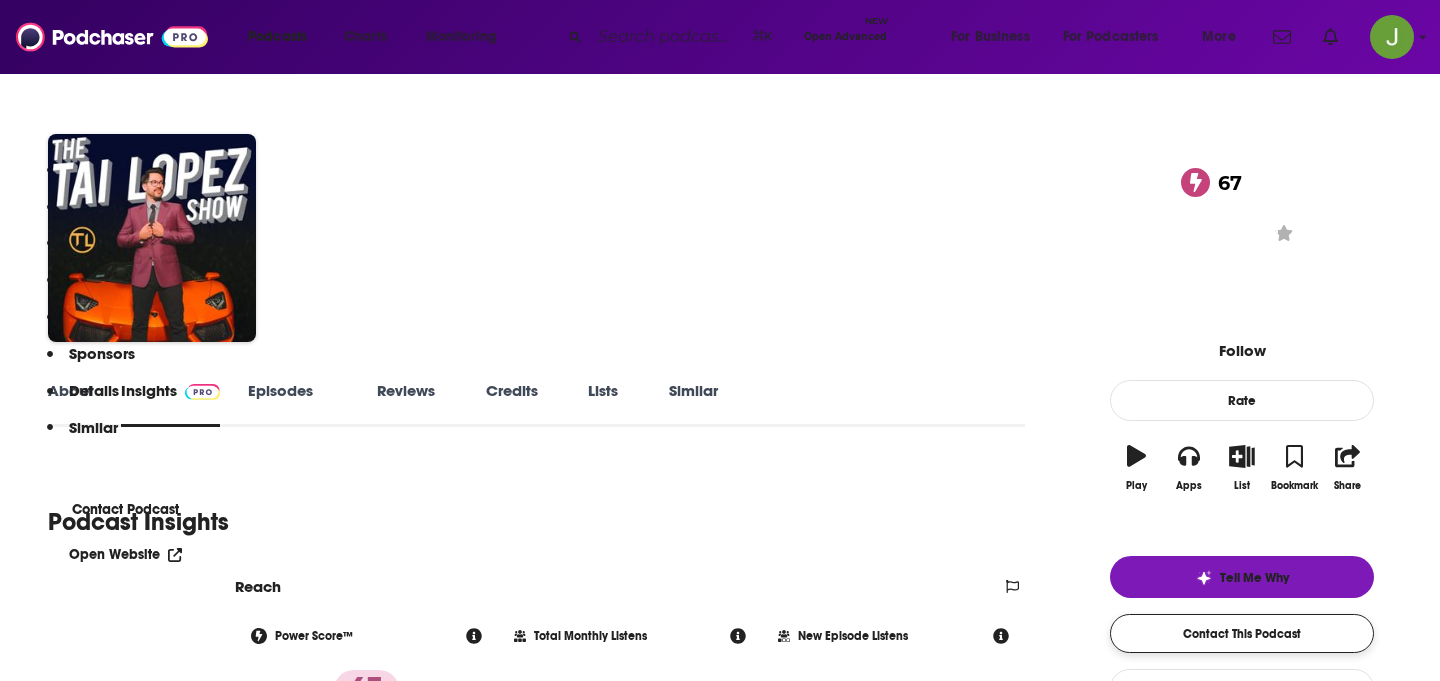 scroll, scrollTop: 4258, scrollLeft: 0, axis: vertical 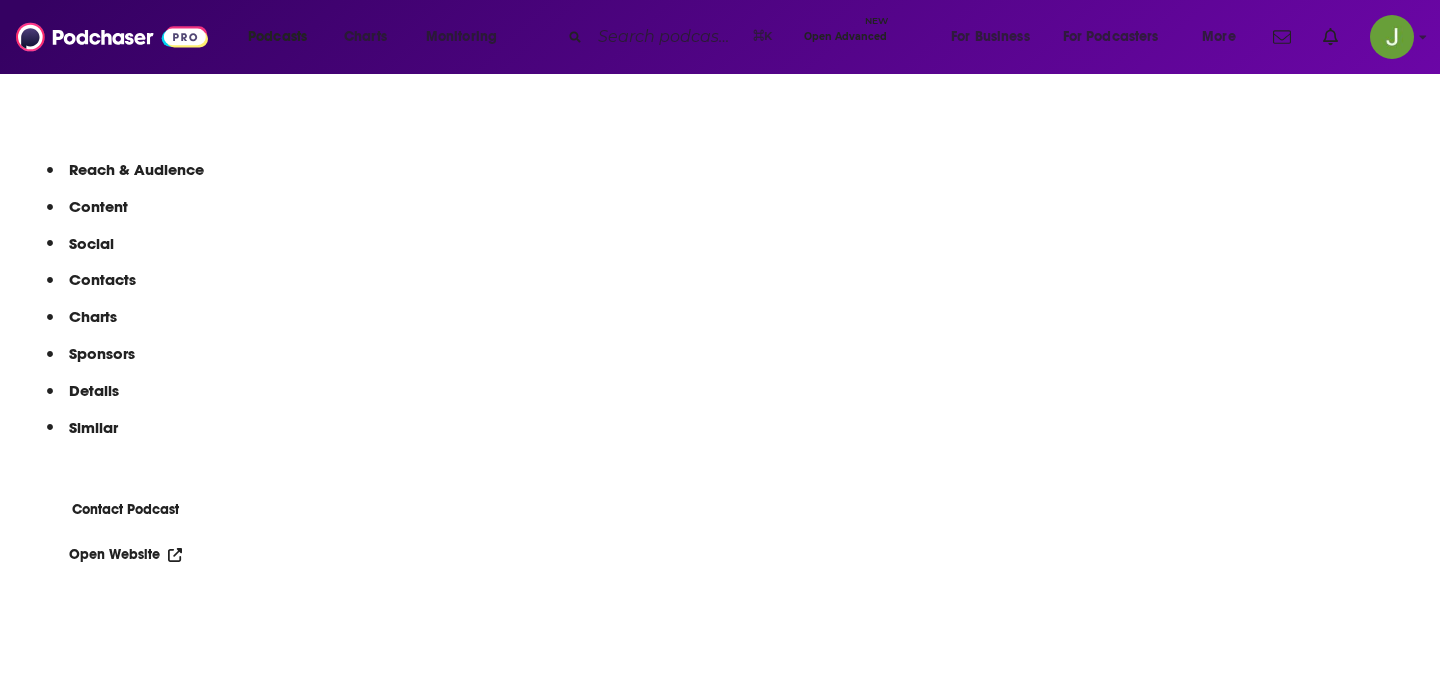 click on "Contacts" at bounding box center [91, 288] 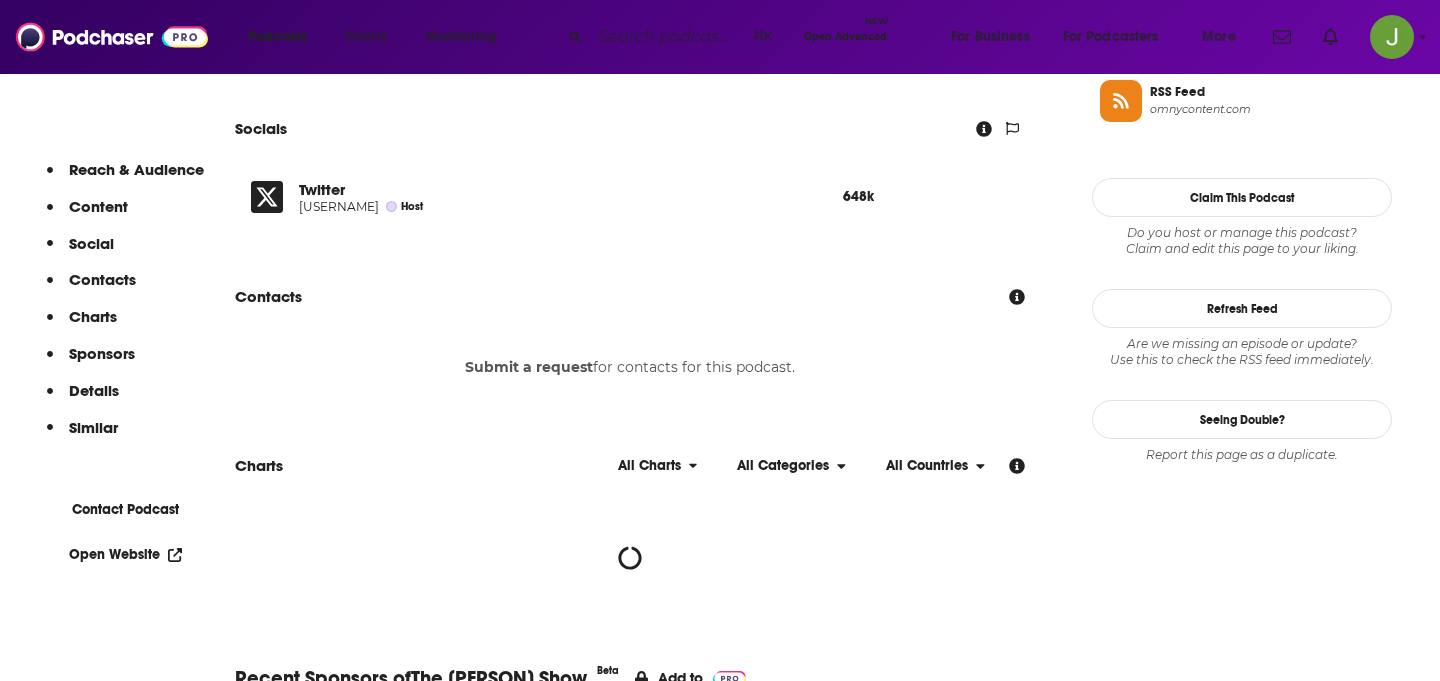 scroll, scrollTop: 1674, scrollLeft: 0, axis: vertical 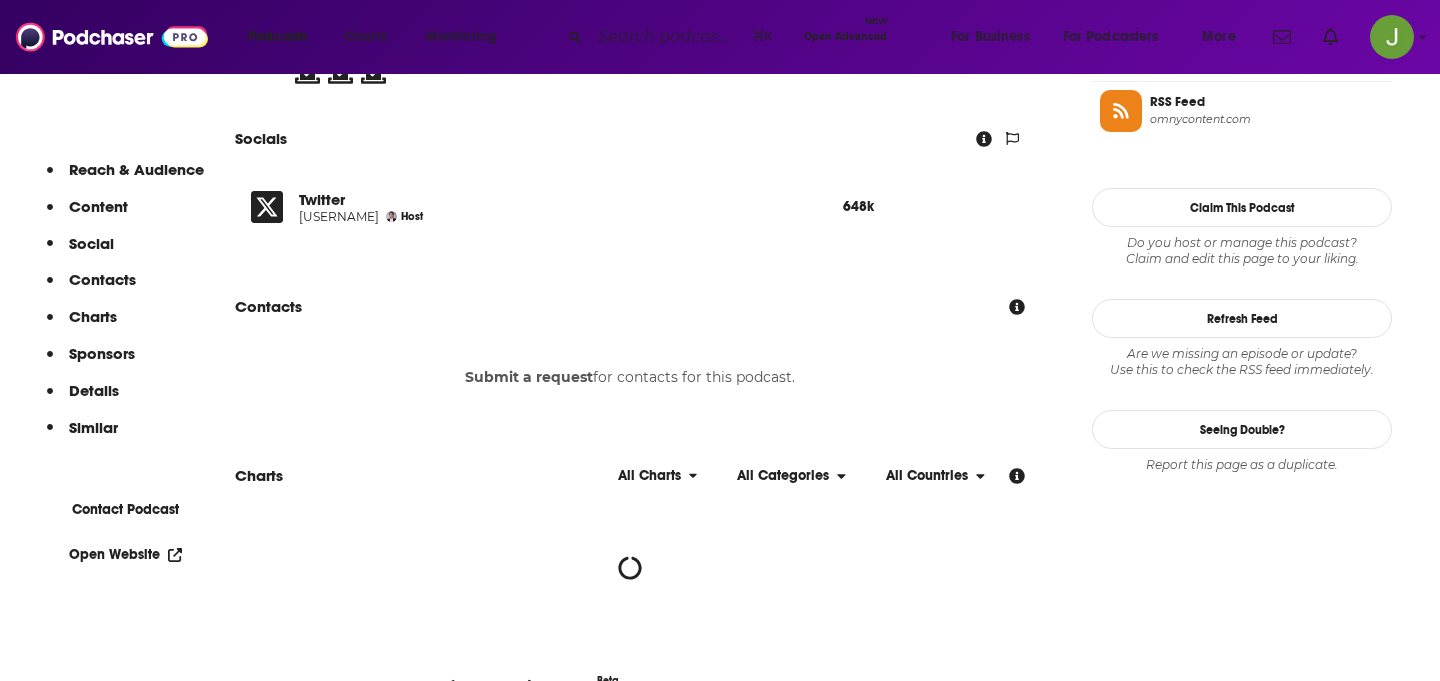 click on "Twitter" at bounding box center [555, 199] 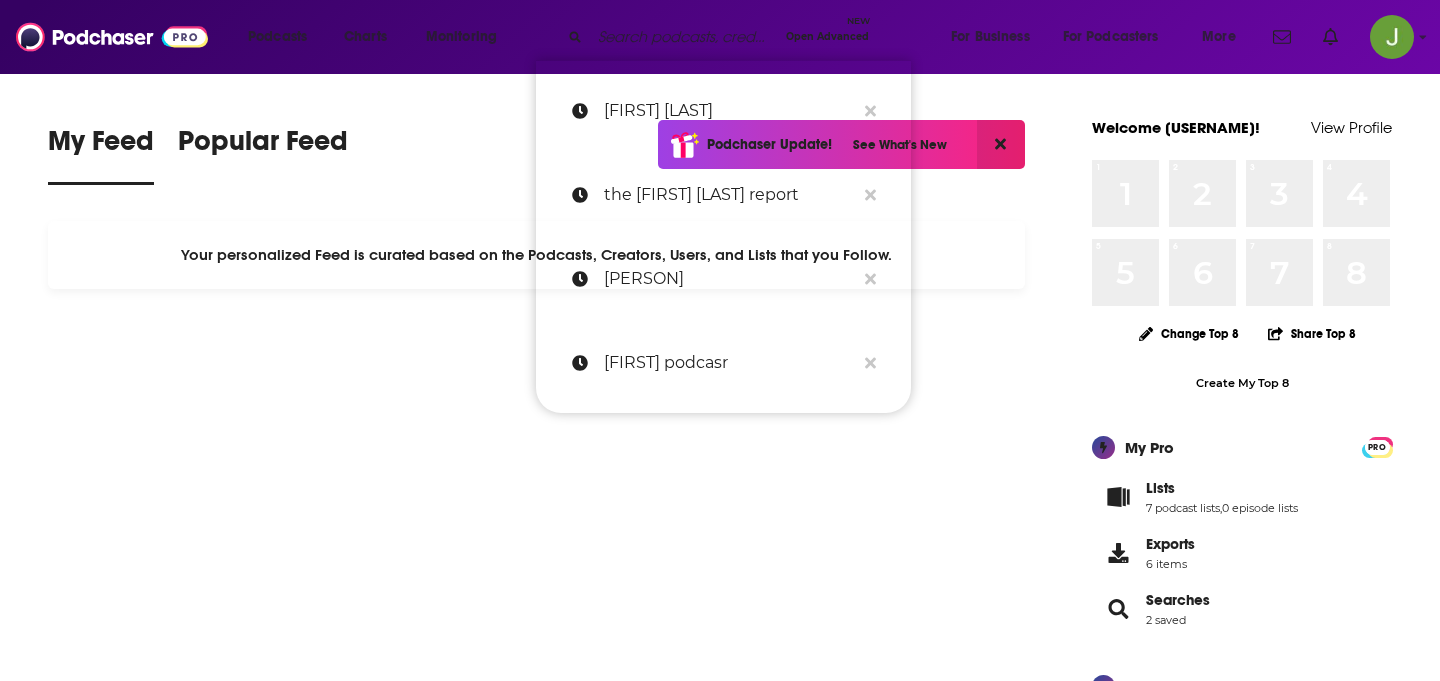 scroll, scrollTop: 0, scrollLeft: 0, axis: both 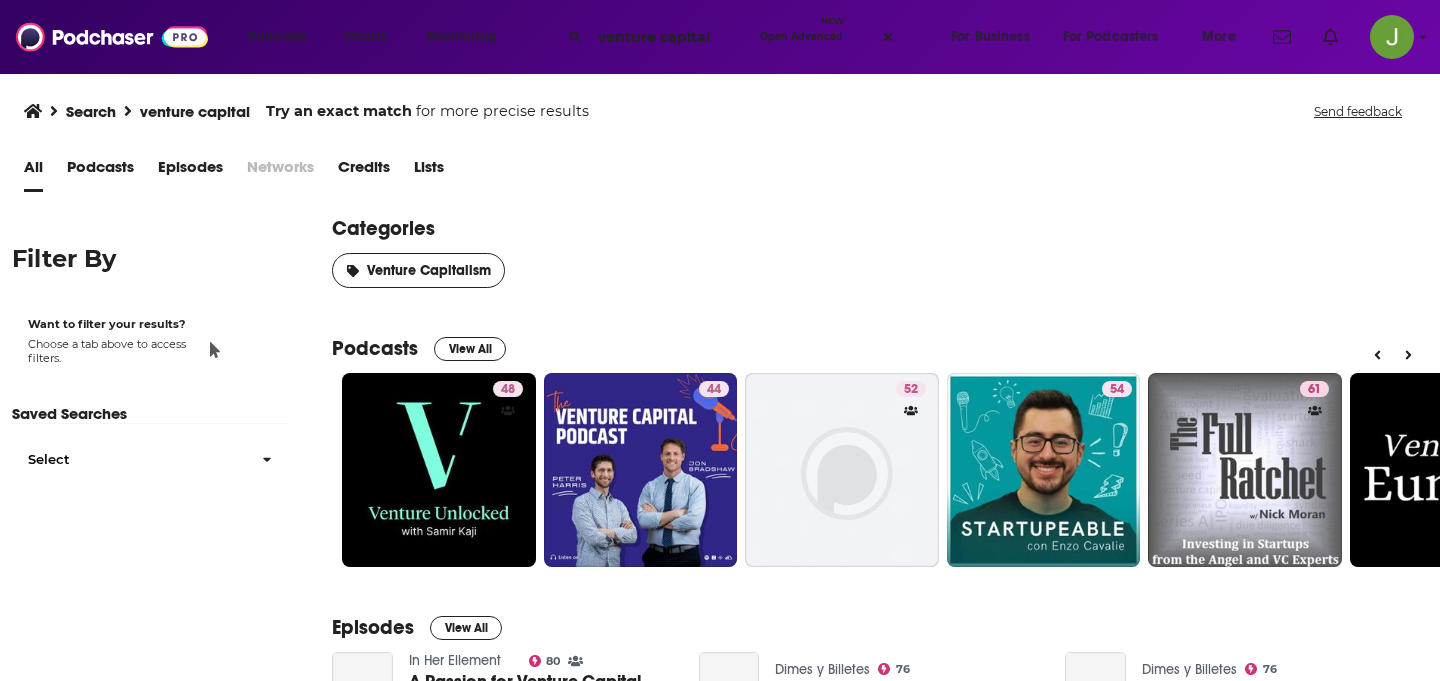 click on "Podcasts" at bounding box center [100, 171] 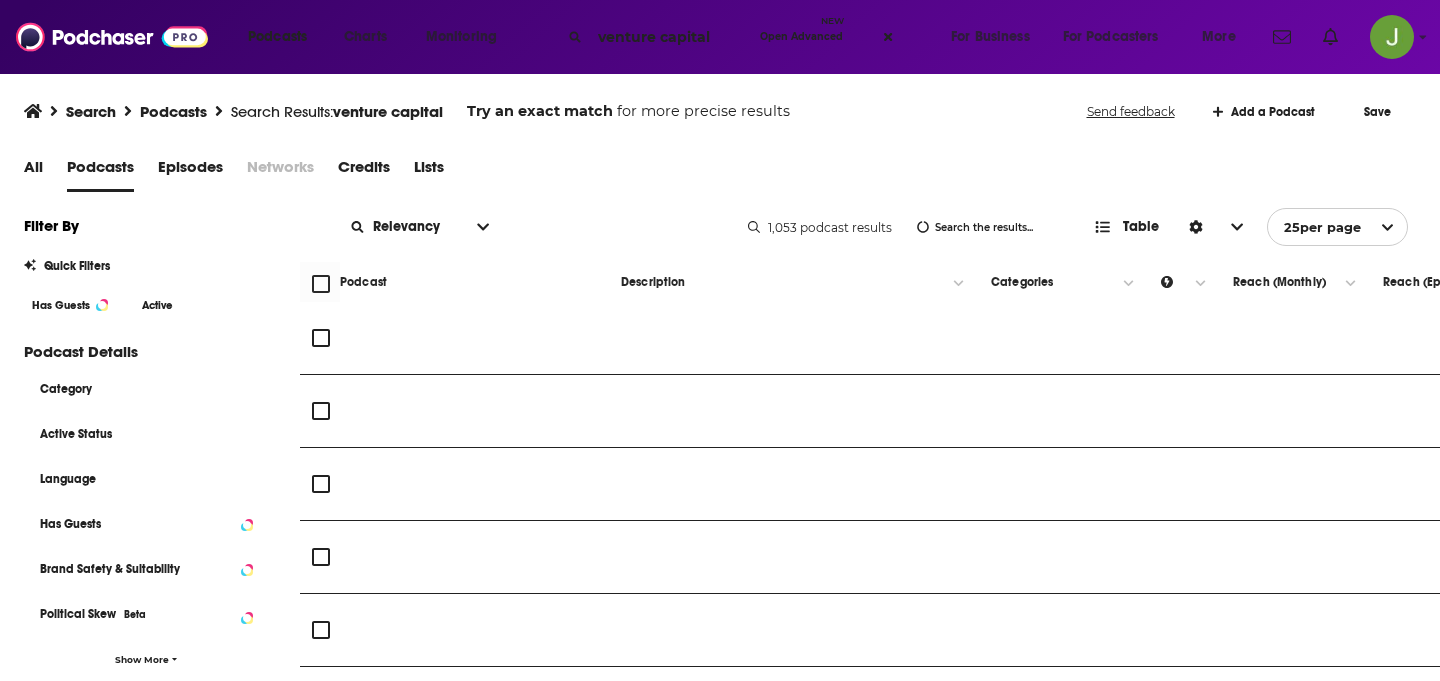 click at bounding box center [483, 227] 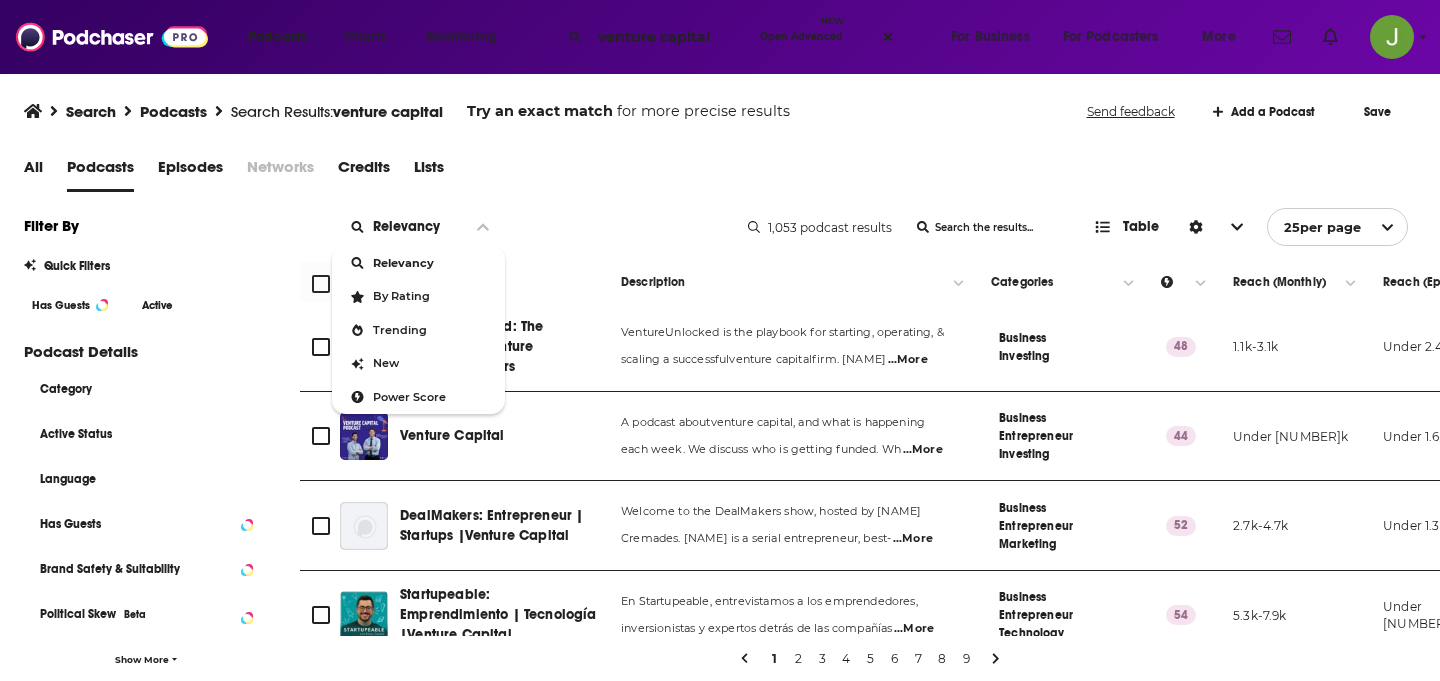 click on "Power Score" at bounding box center [431, 397] 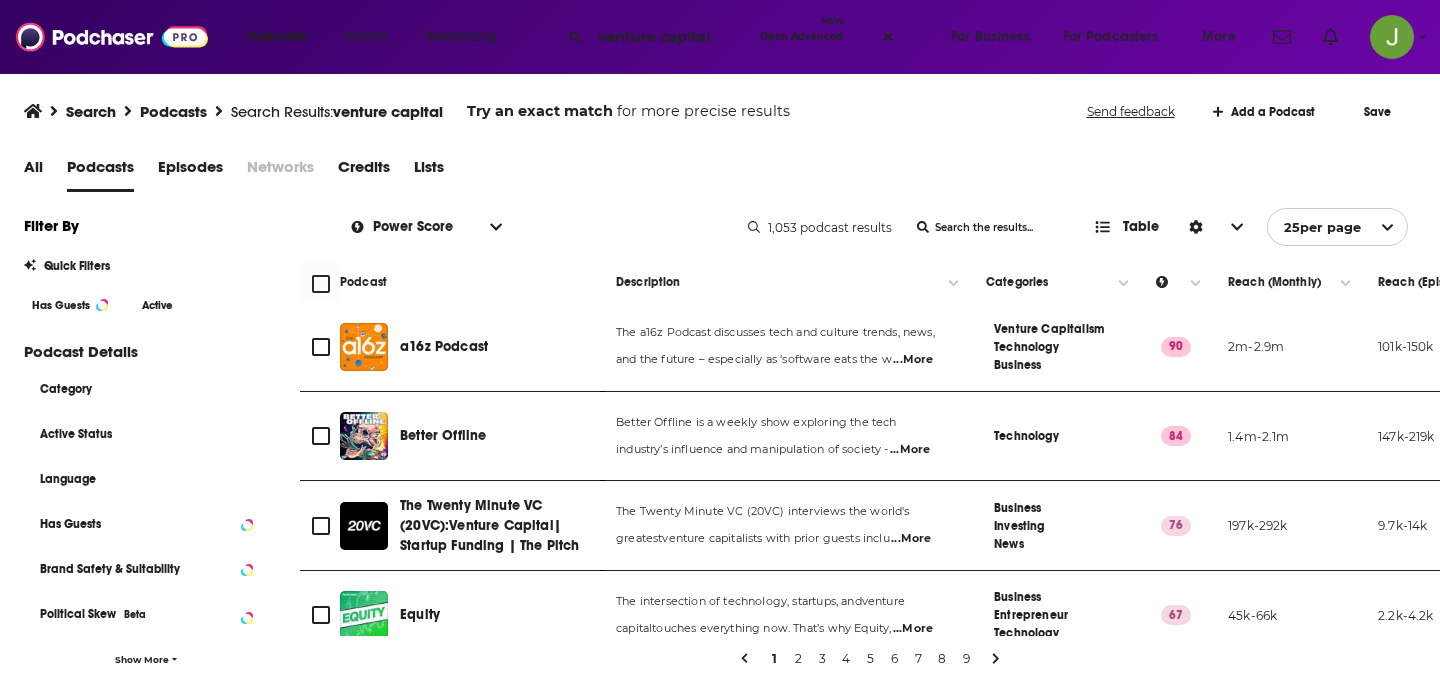 scroll, scrollTop: 0, scrollLeft: 0, axis: both 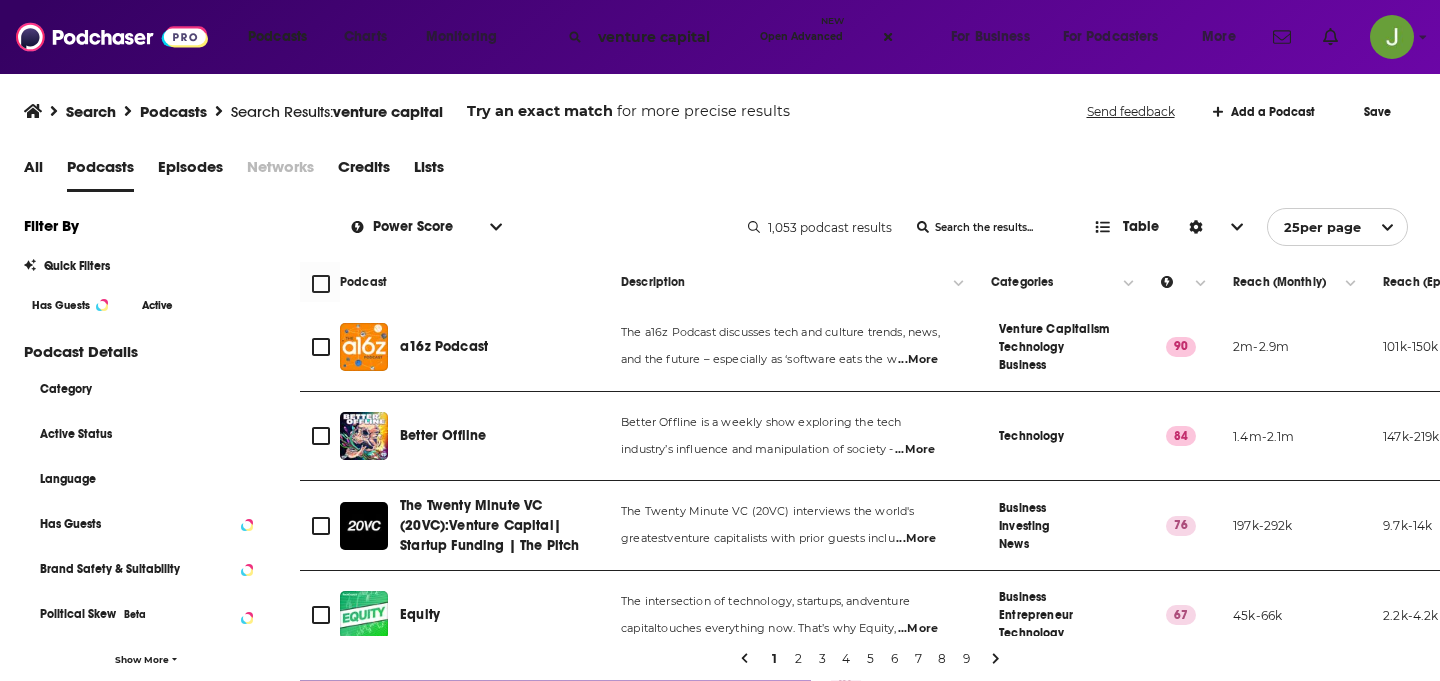 click on "Power Score List Search Input Search the results... Table" at bounding box center [540, 227] 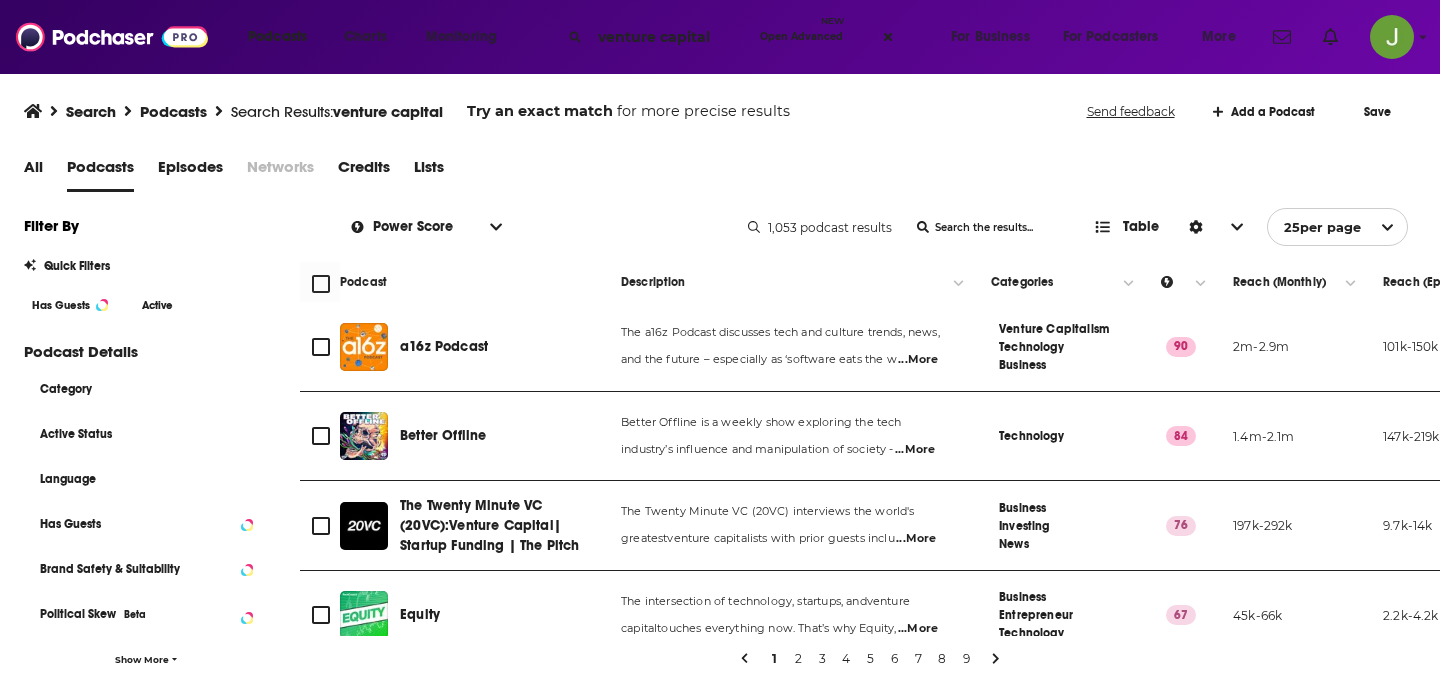 click on "Has Guests" at bounding box center [61, 305] 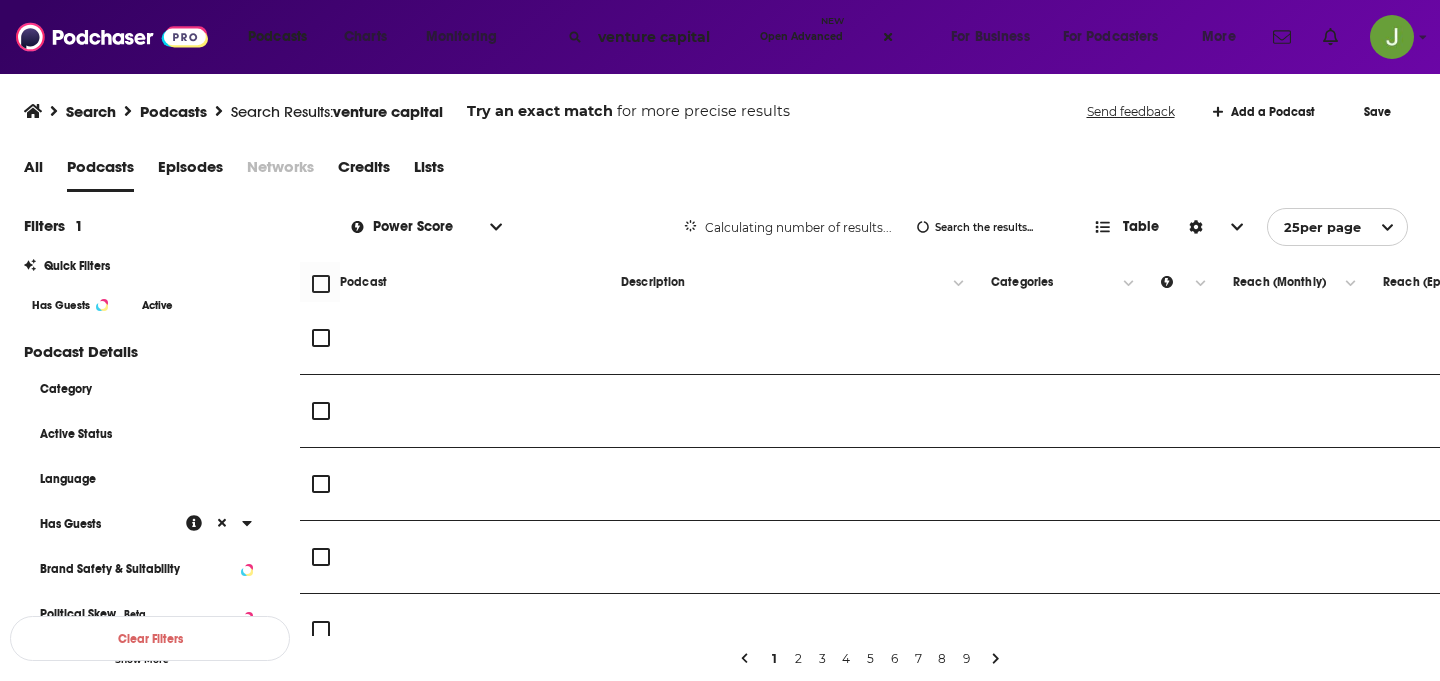 click on "Active" at bounding box center (157, 305) 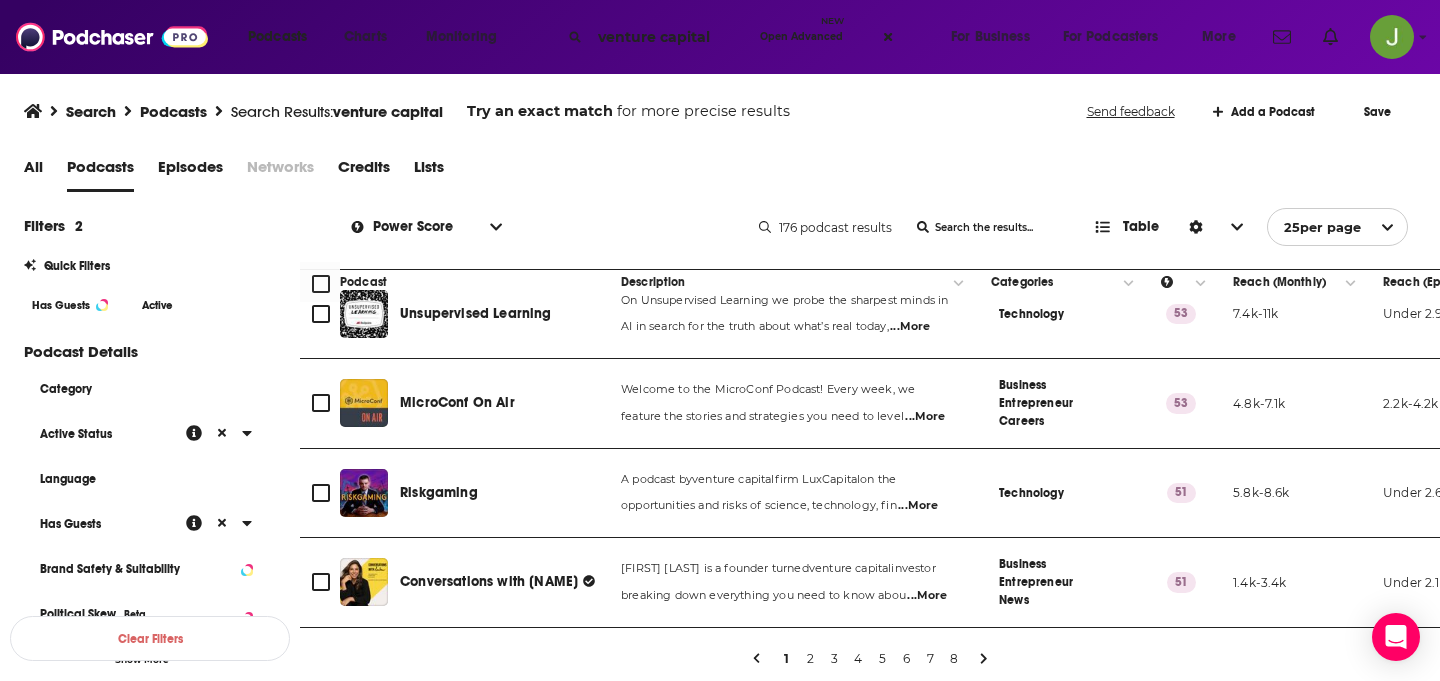 scroll, scrollTop: 1213, scrollLeft: 0, axis: vertical 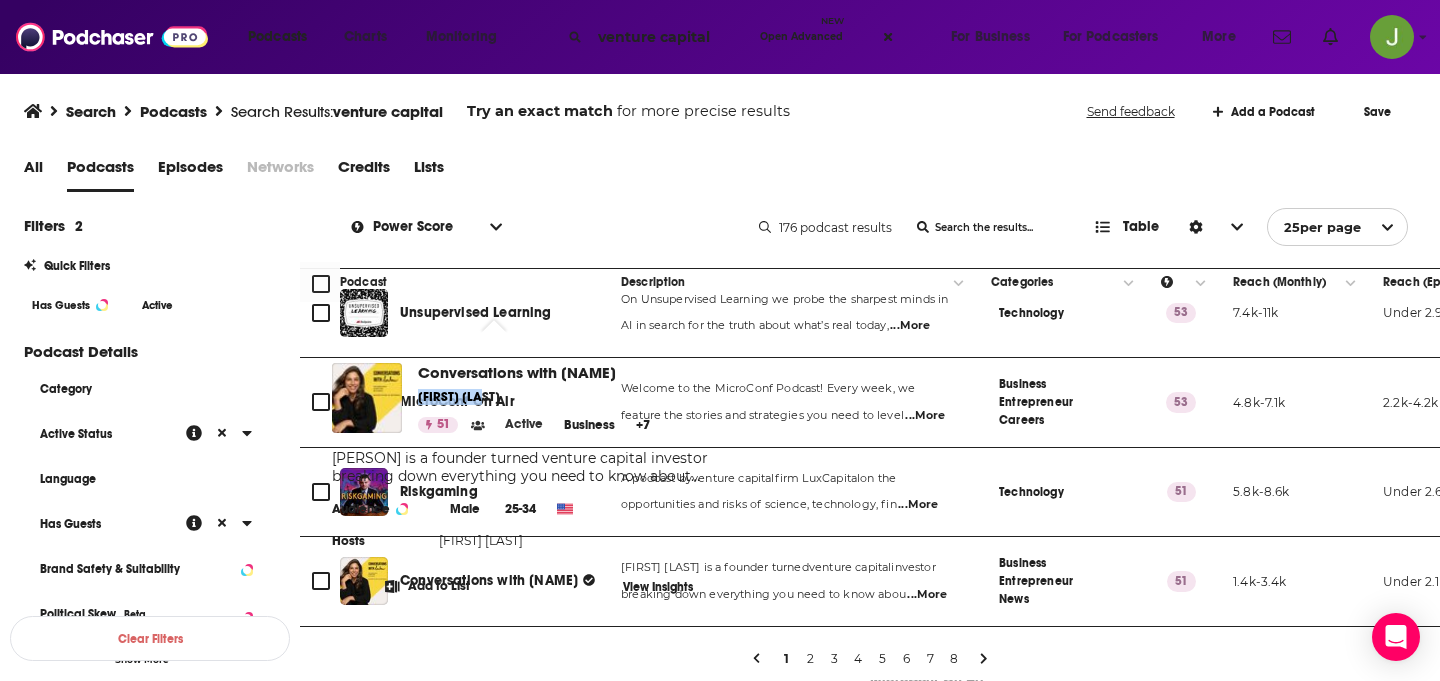drag, startPoint x: 492, startPoint y: 398, endPoint x: 492, endPoint y: 385, distance: 13 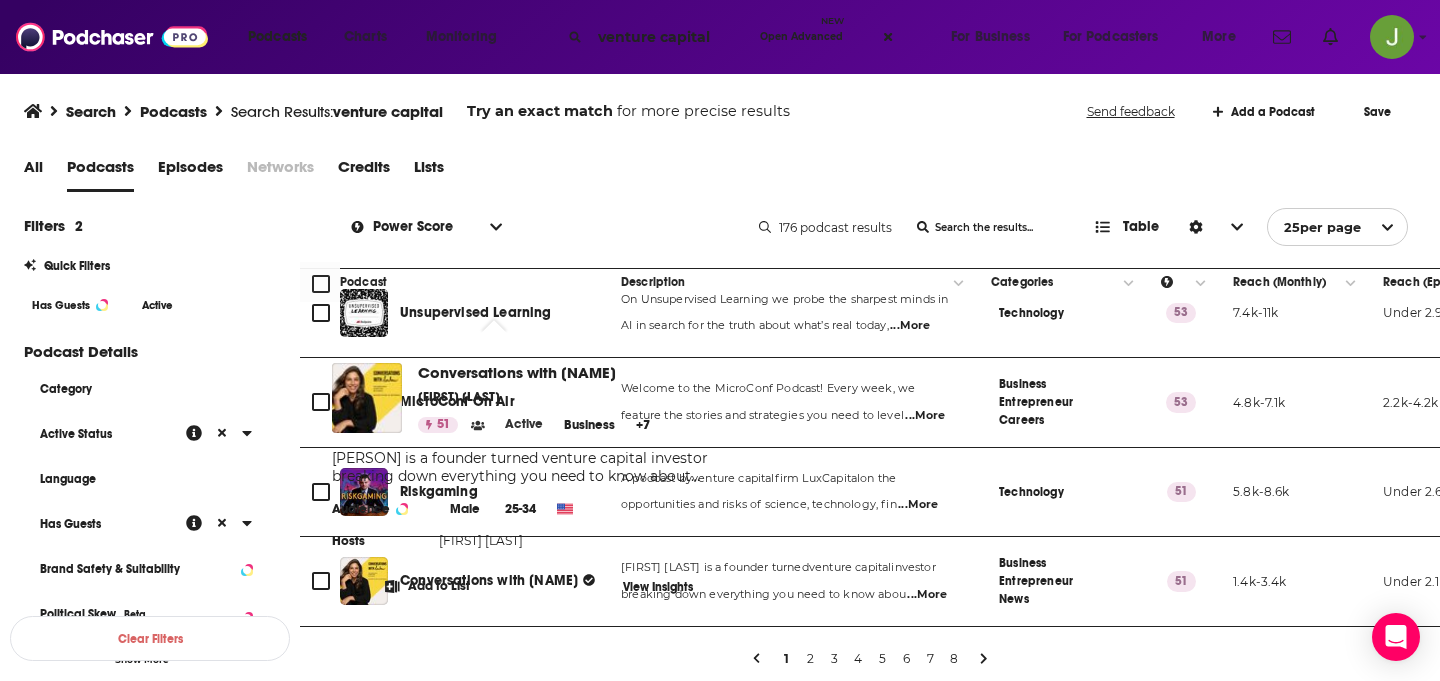 click on "Power Score List Search Input Search the results... Table" at bounding box center (545, 227) 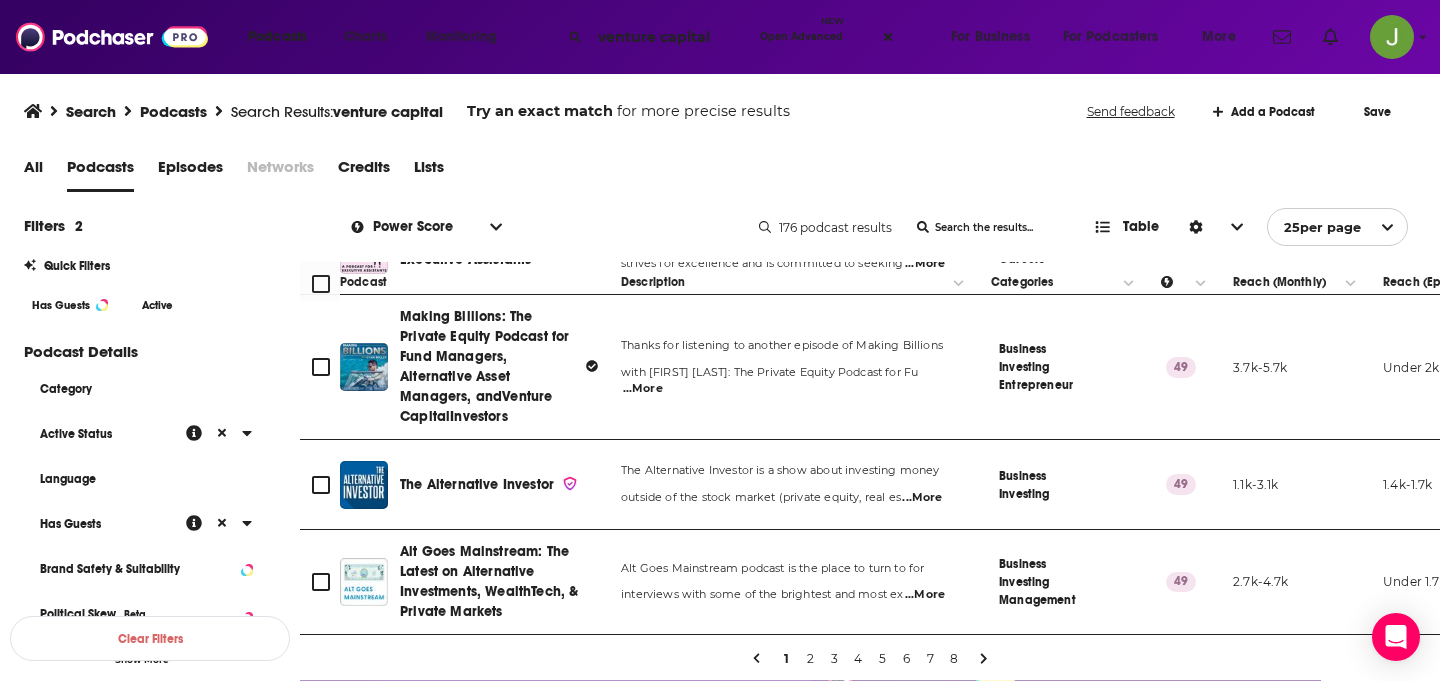 scroll, scrollTop: 1781, scrollLeft: 0, axis: vertical 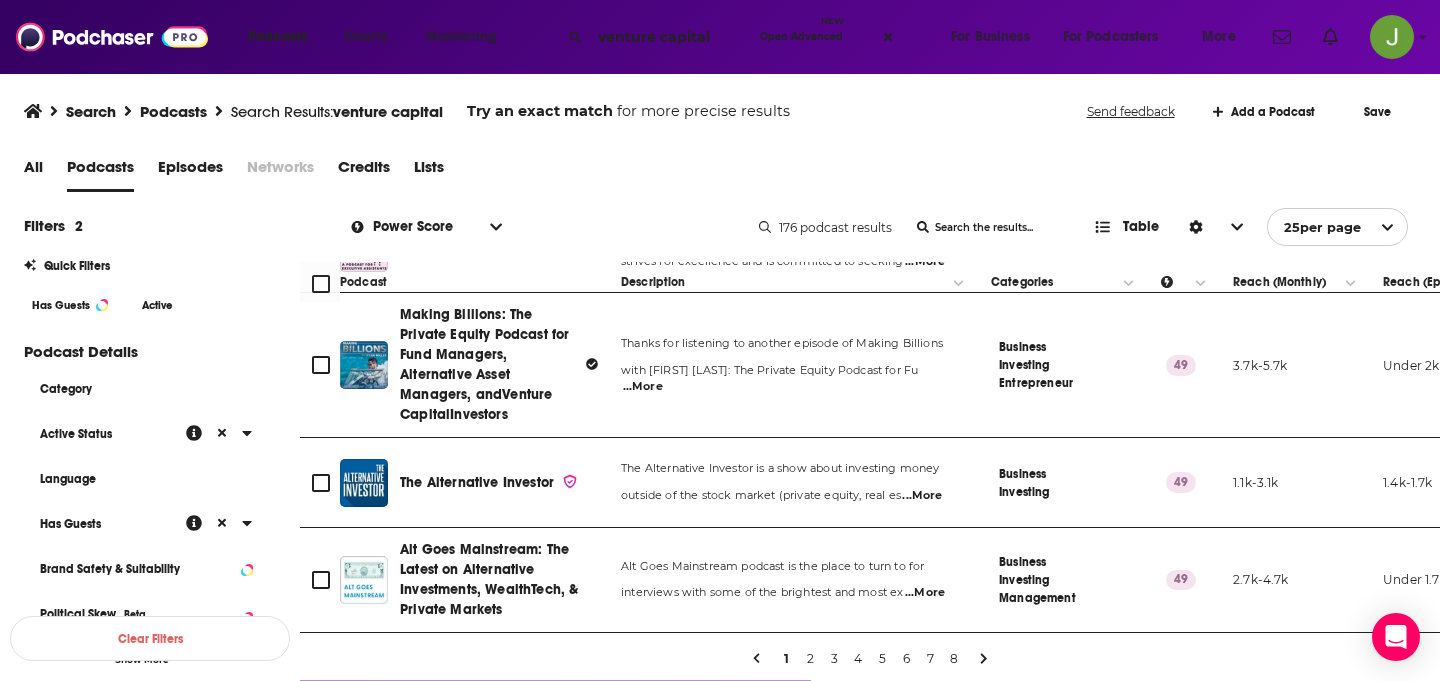 click on "2" at bounding box center [810, 659] 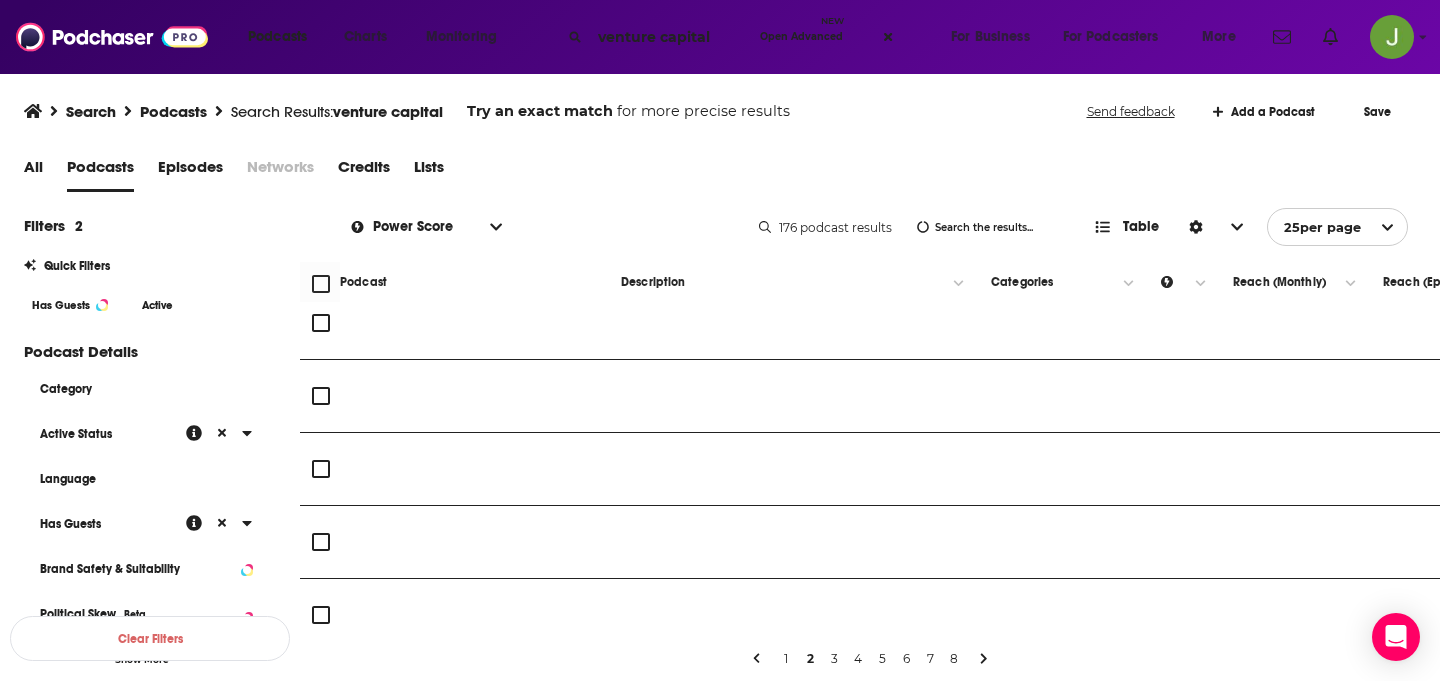 scroll, scrollTop: 0, scrollLeft: 0, axis: both 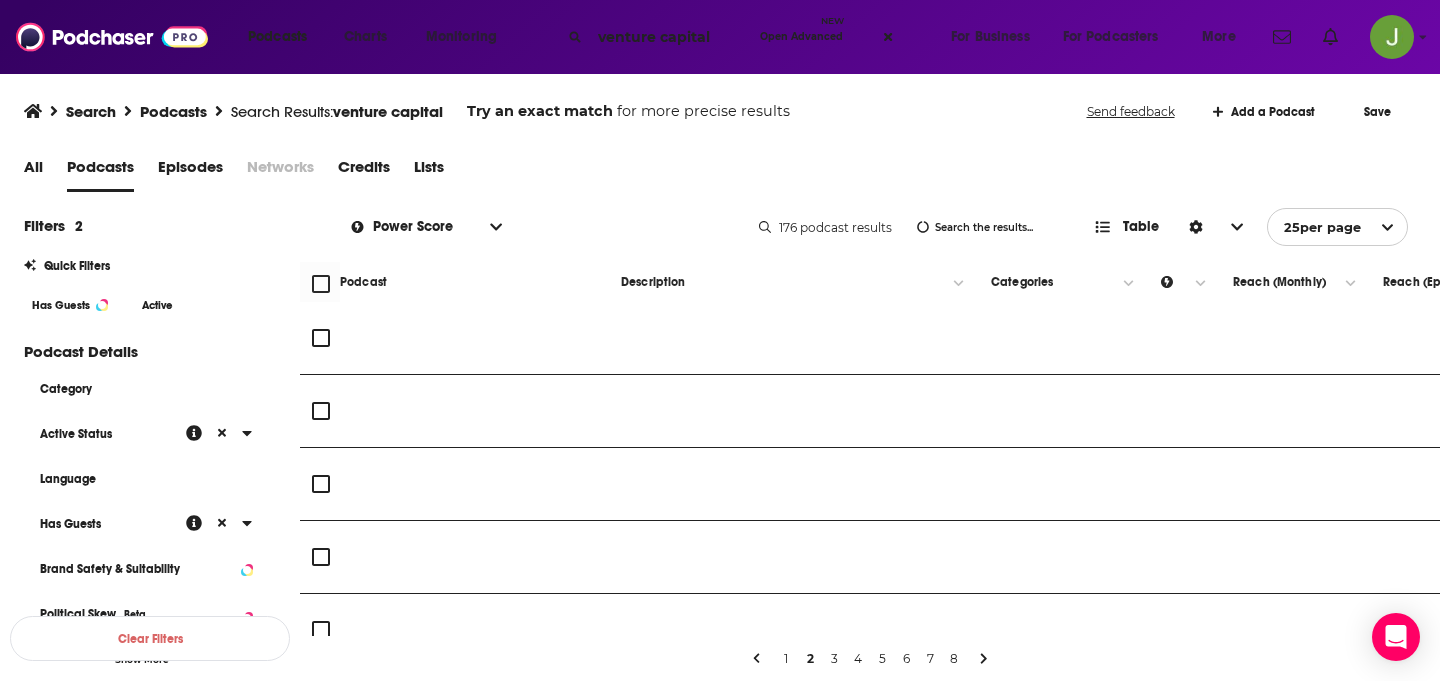 click on "1" at bounding box center [786, 659] 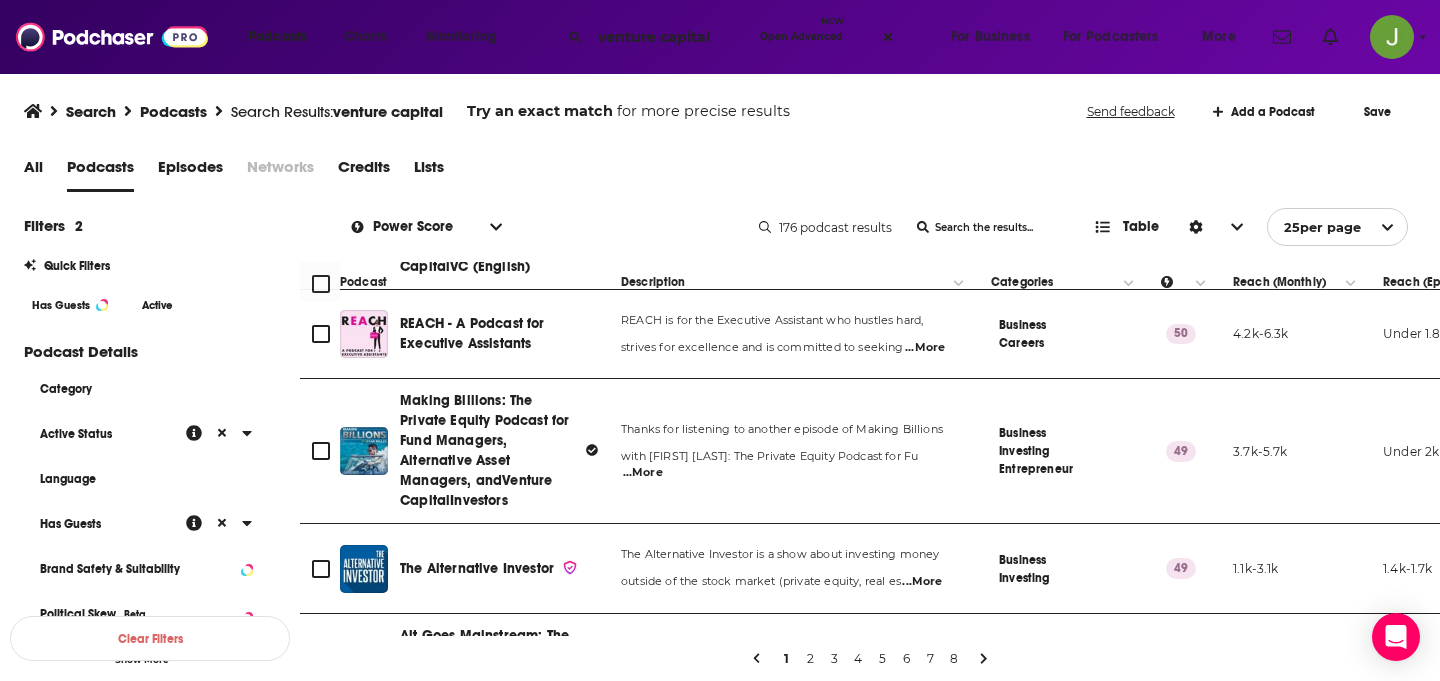 scroll, scrollTop: 1781, scrollLeft: 0, axis: vertical 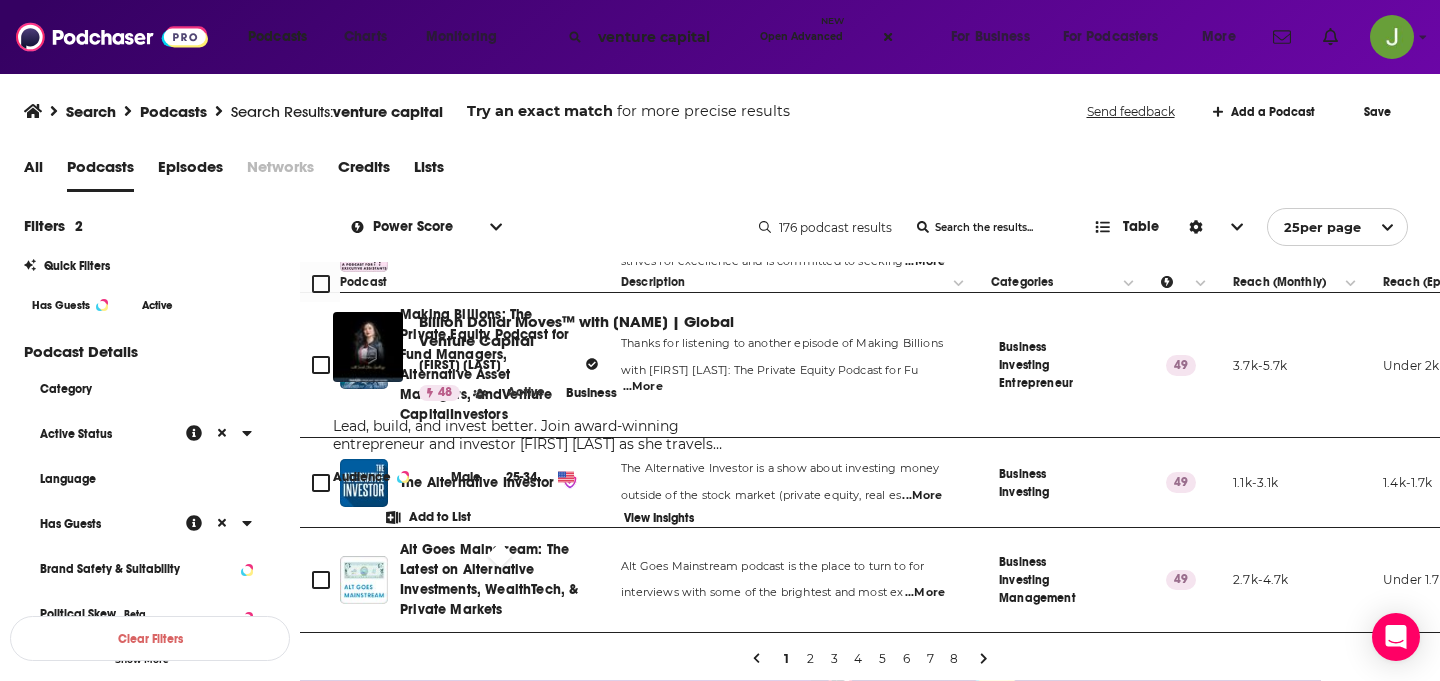 click on "All Podcasts Episodes Networks Credits Lists" at bounding box center [724, 171] 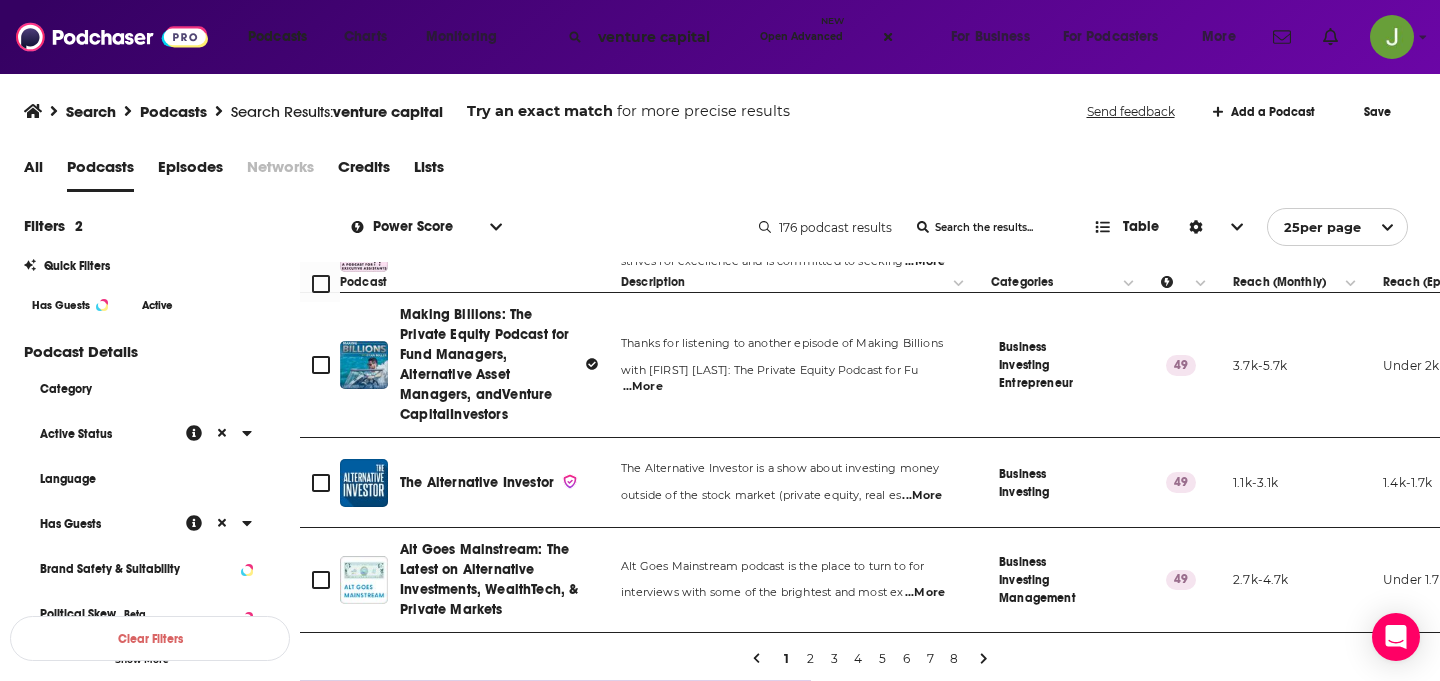 click on "2" at bounding box center (810, 659) 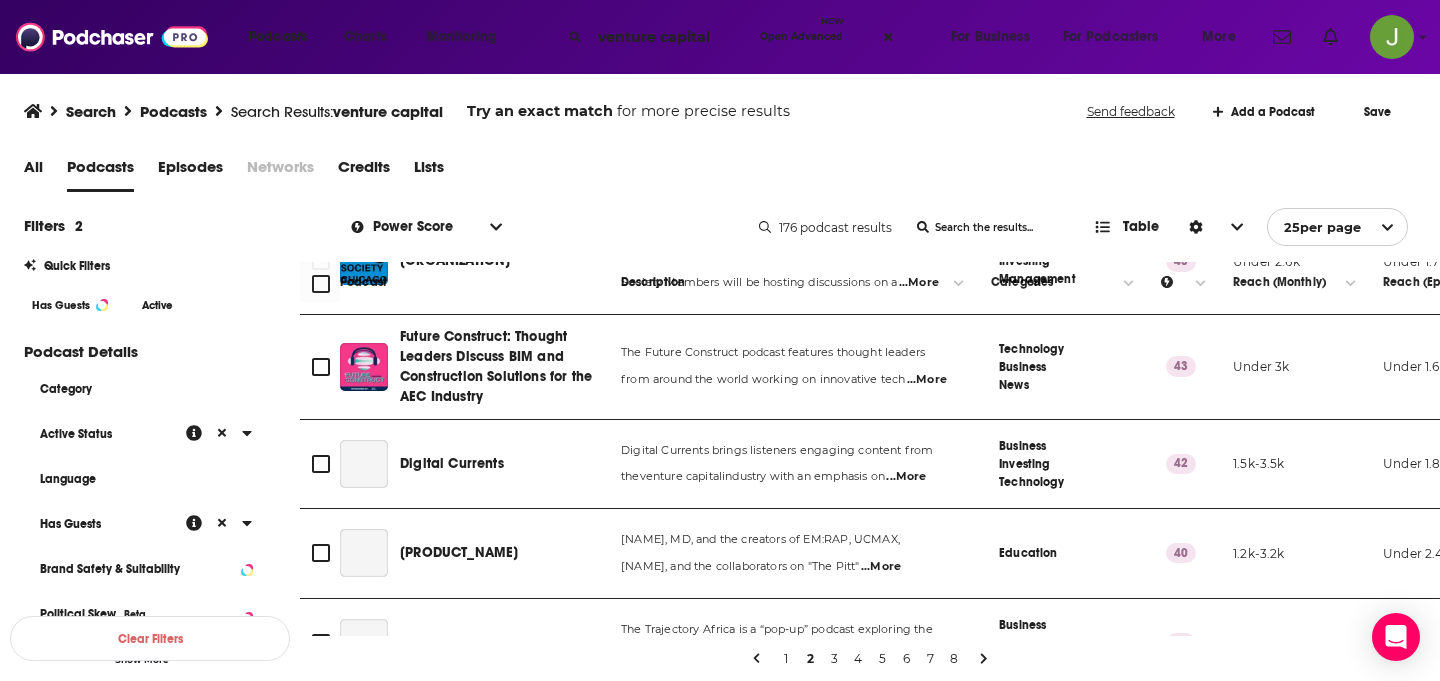 scroll, scrollTop: 937, scrollLeft: 0, axis: vertical 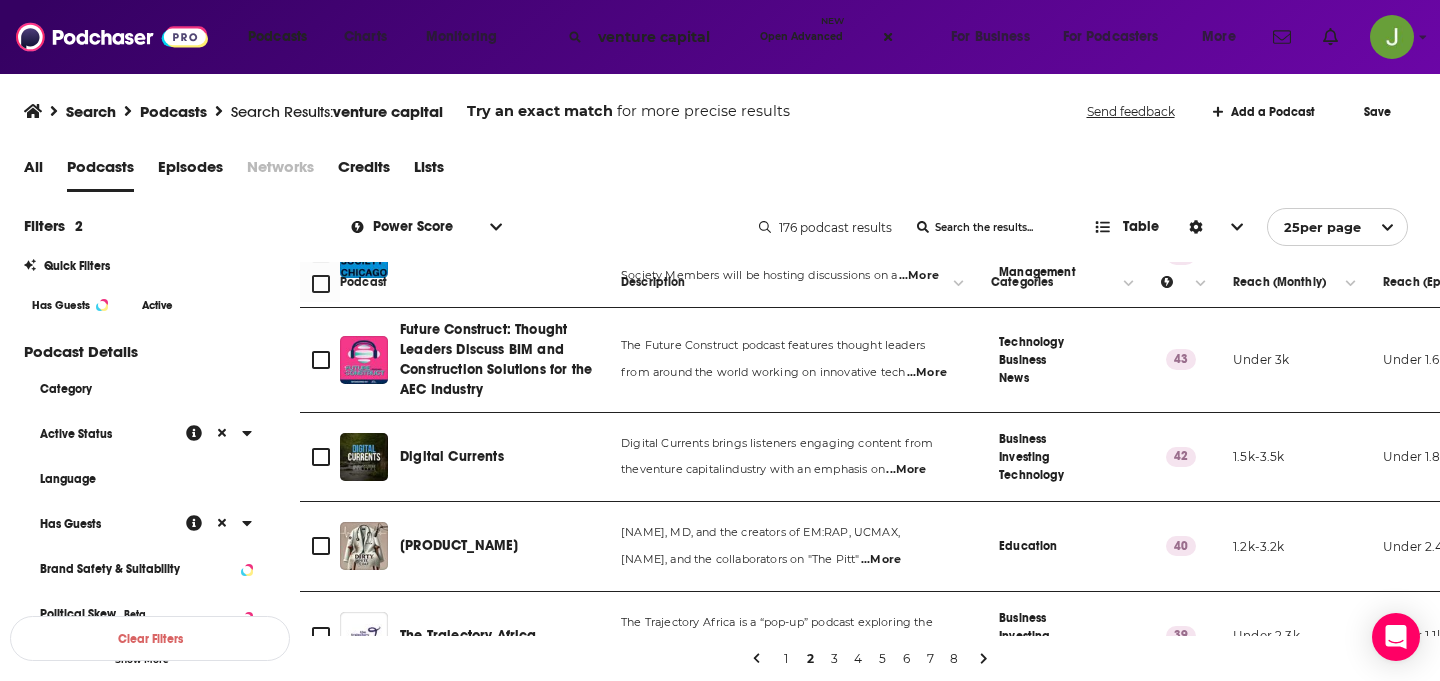 click on "venture capital" at bounding box center (671, 37) 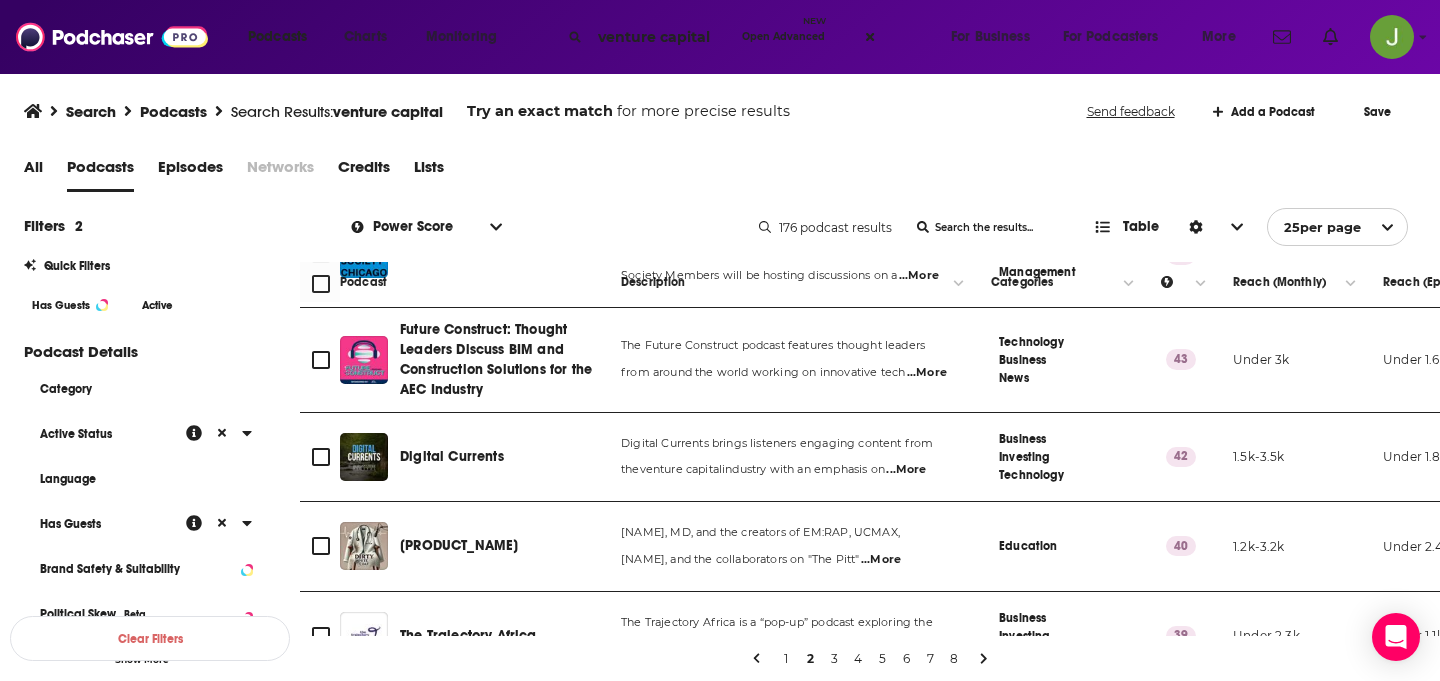 click on "venture capital" at bounding box center [662, 37] 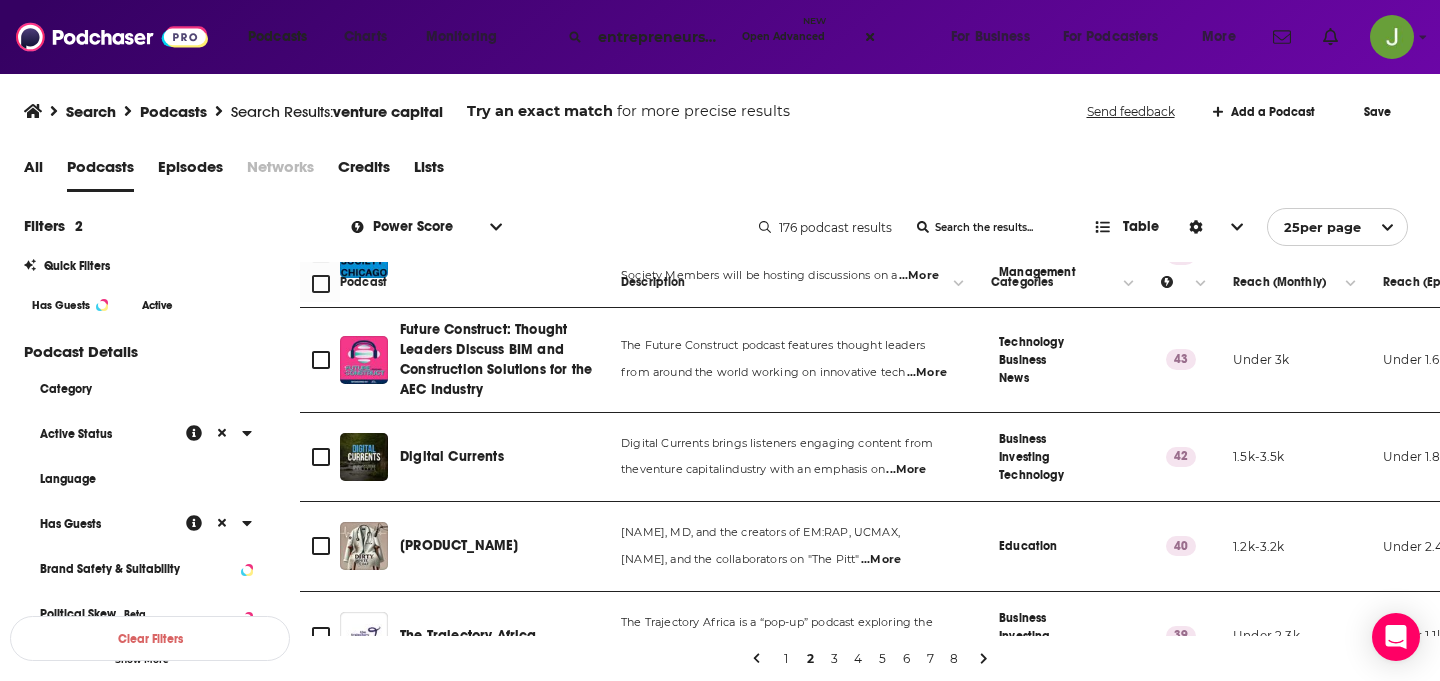 scroll, scrollTop: 0, scrollLeft: 7, axis: horizontal 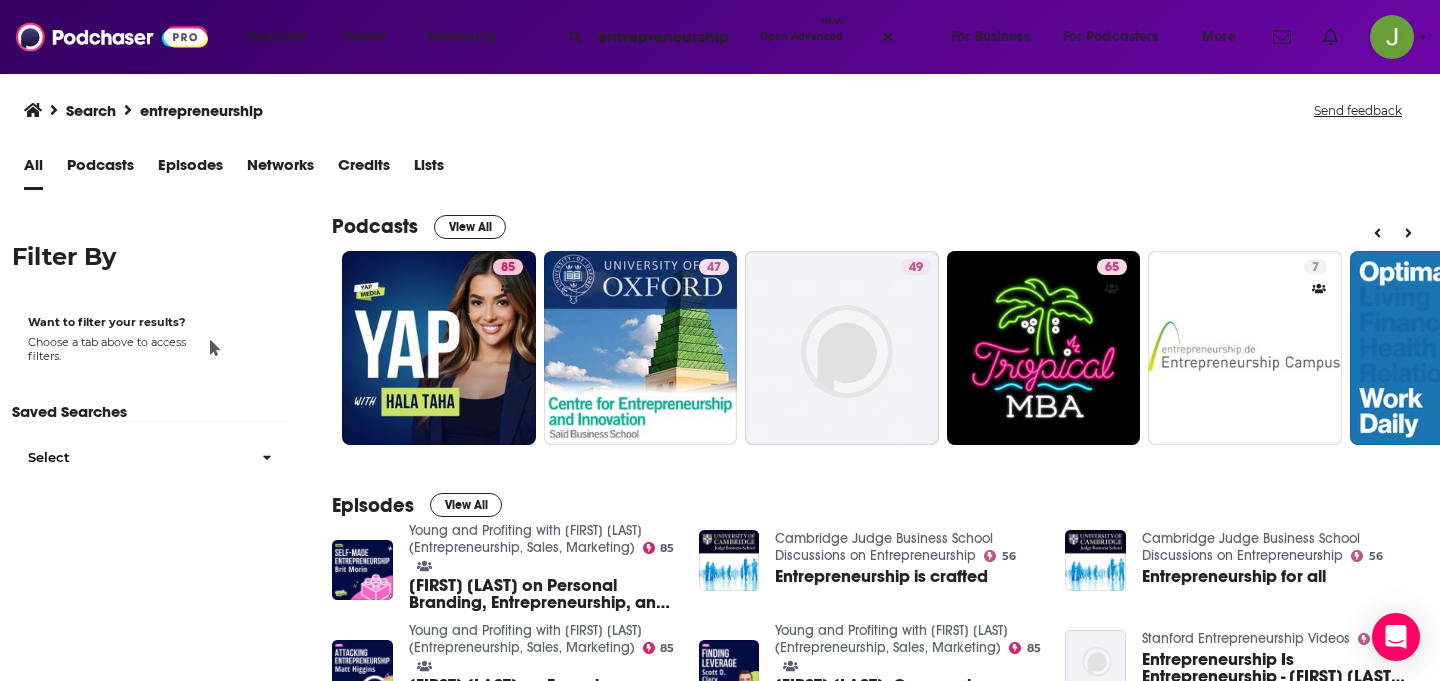 click on "Podcasts" at bounding box center [100, 169] 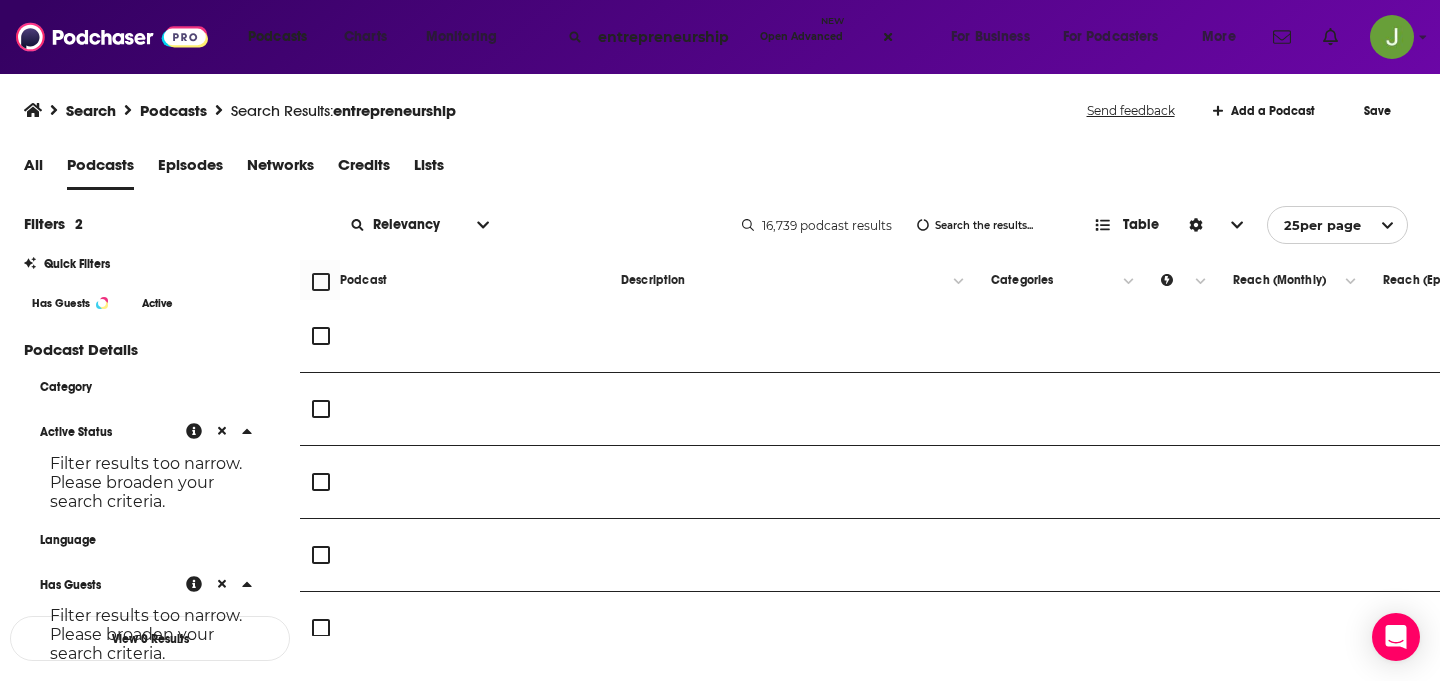 click on "View 0 Results" at bounding box center (150, 638) 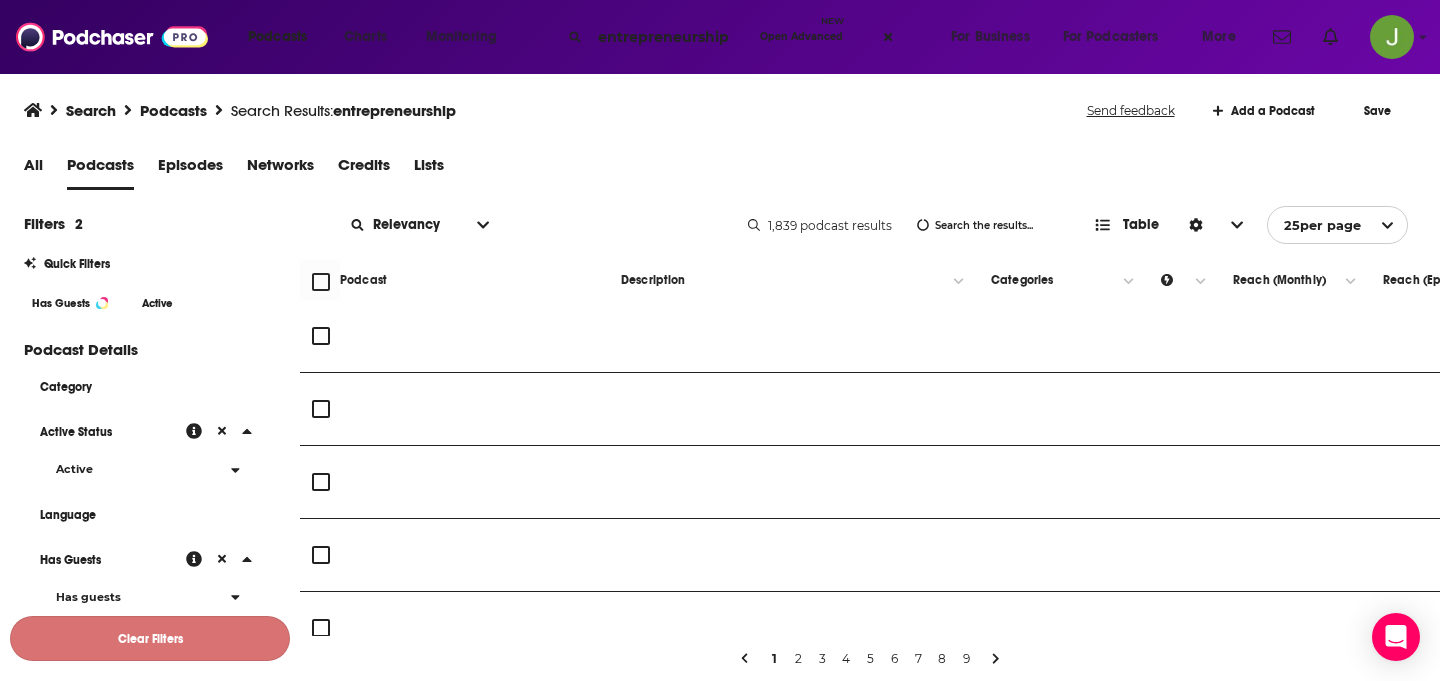 click on "Clear Filters" at bounding box center (150, 638) 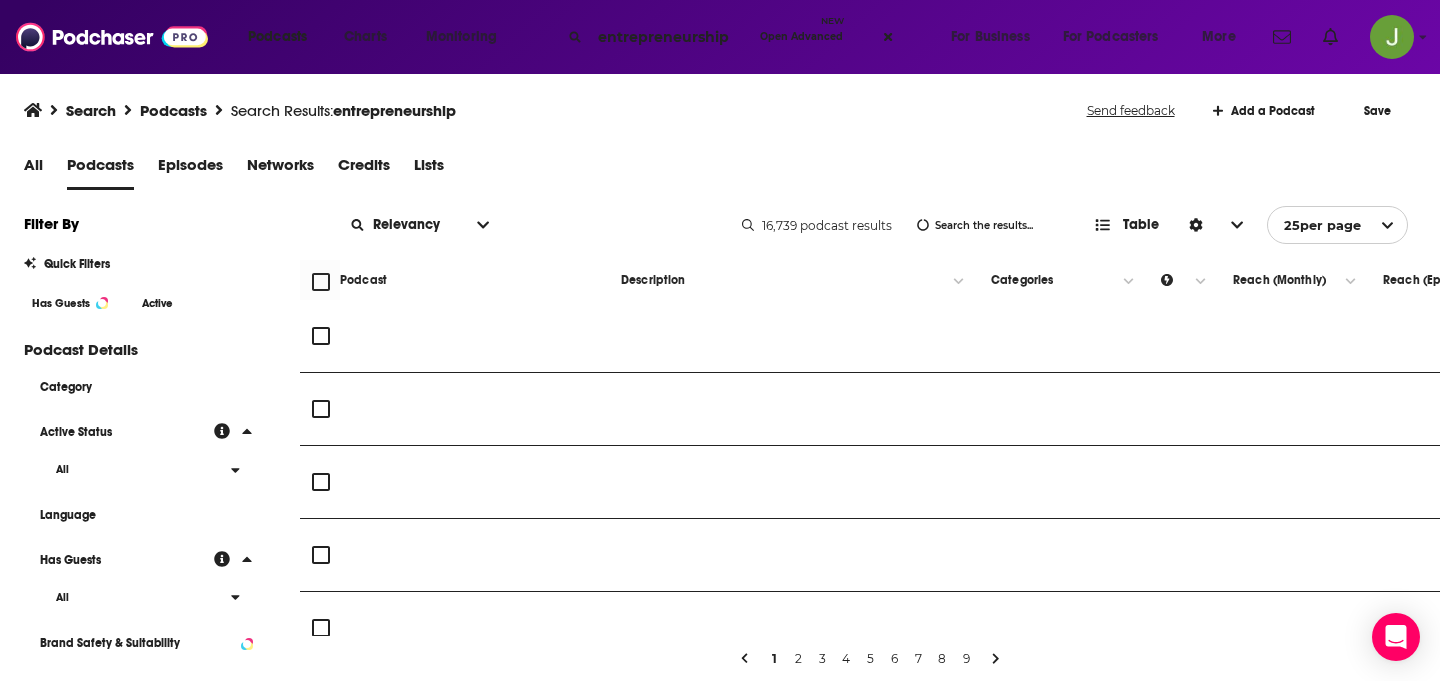 click on "Has Guests" at bounding box center [61, 303] 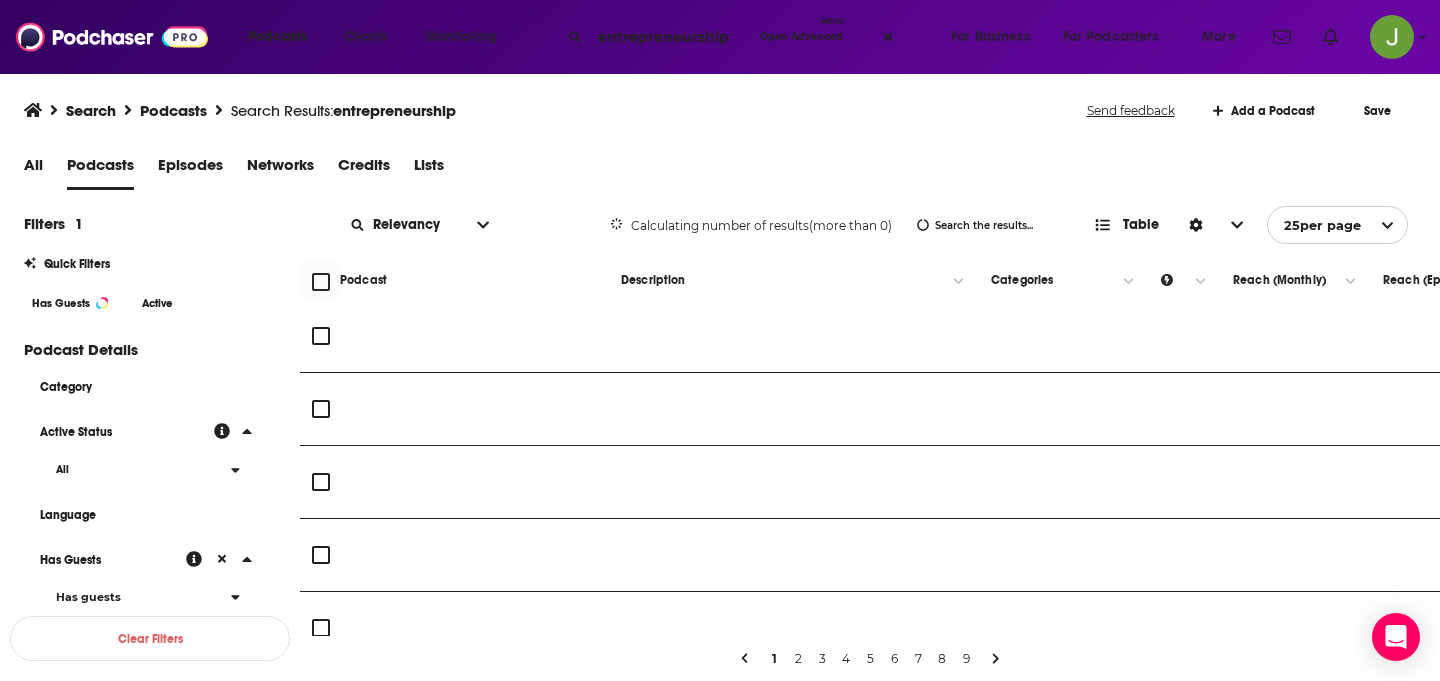 click on "Active" at bounding box center [157, 303] 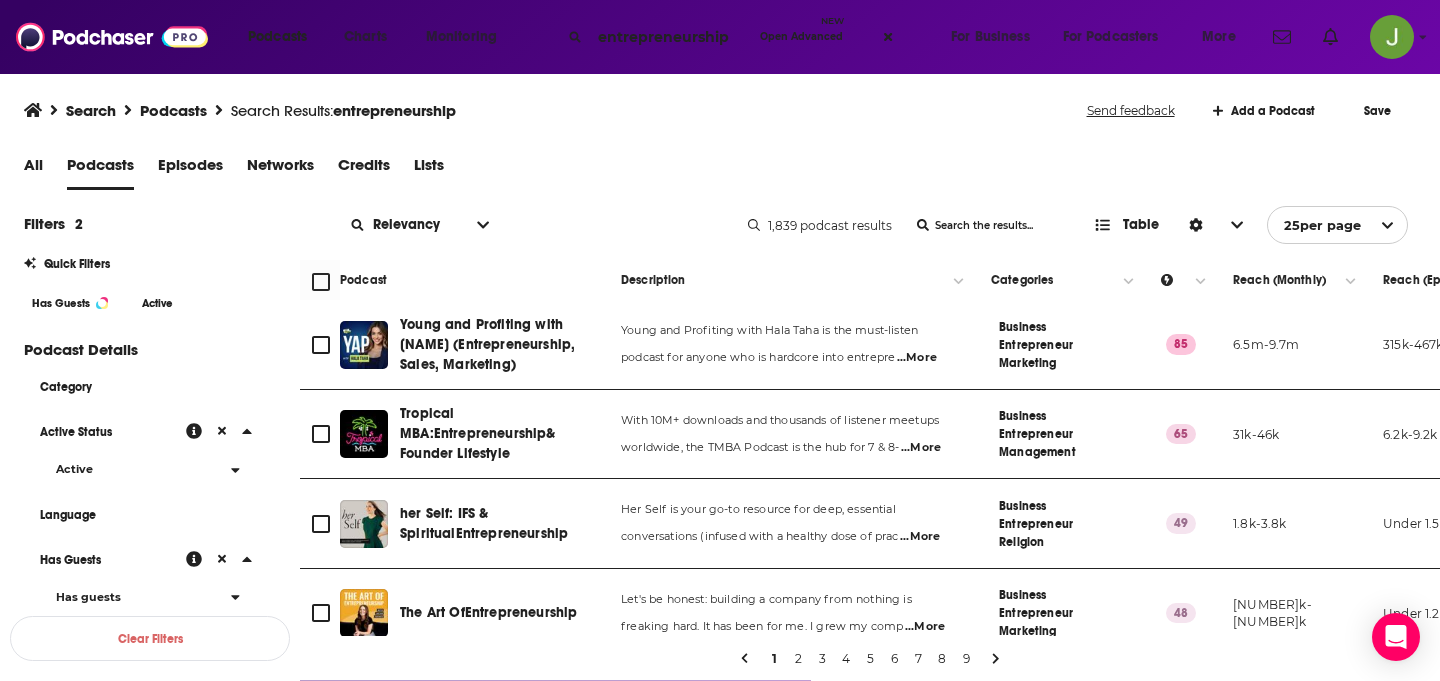 click at bounding box center (483, 225) 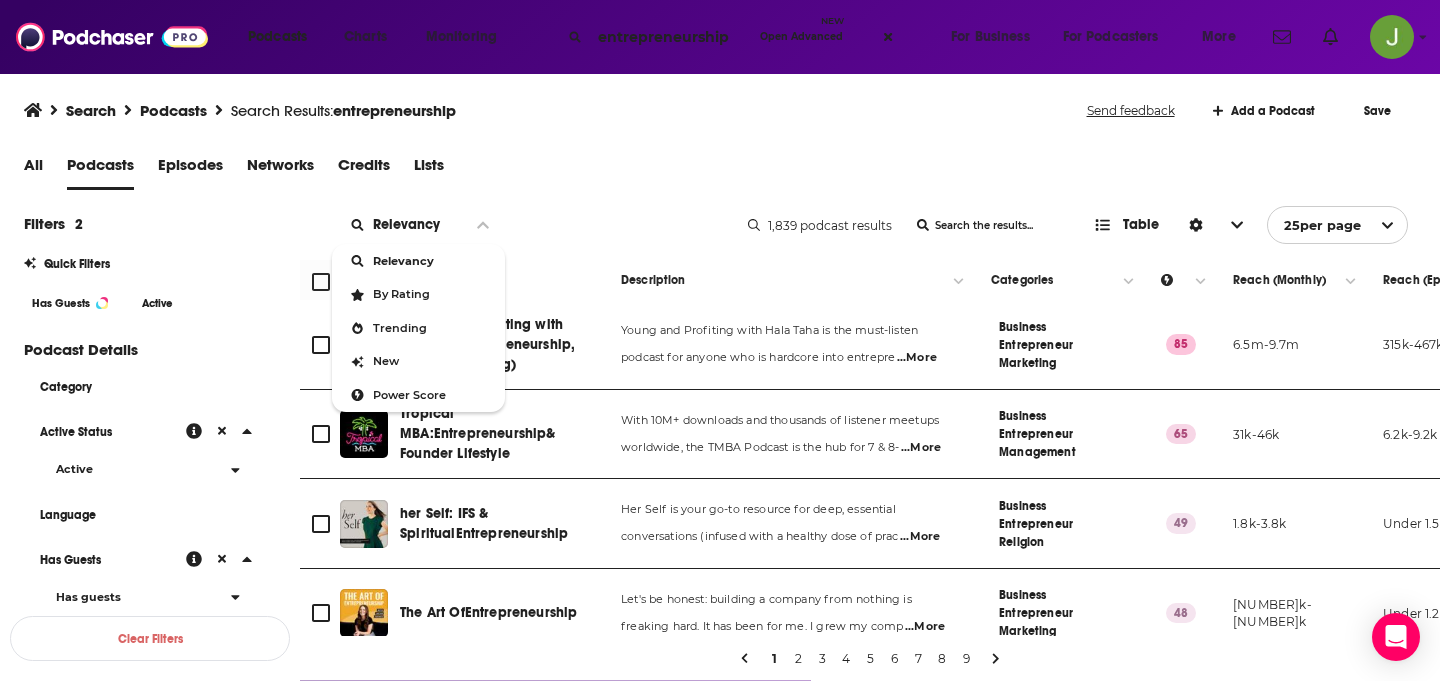 click on "Power Score" at bounding box center [418, 396] 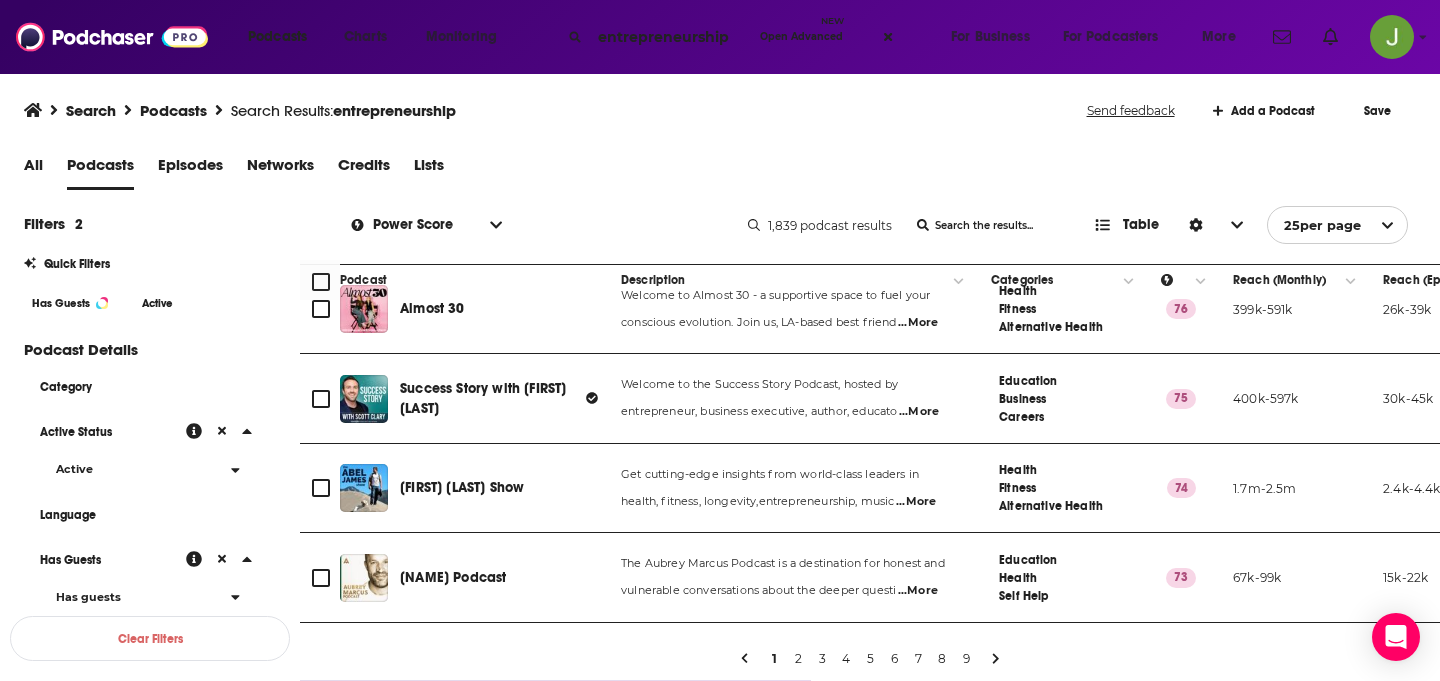 scroll, scrollTop: 472, scrollLeft: 0, axis: vertical 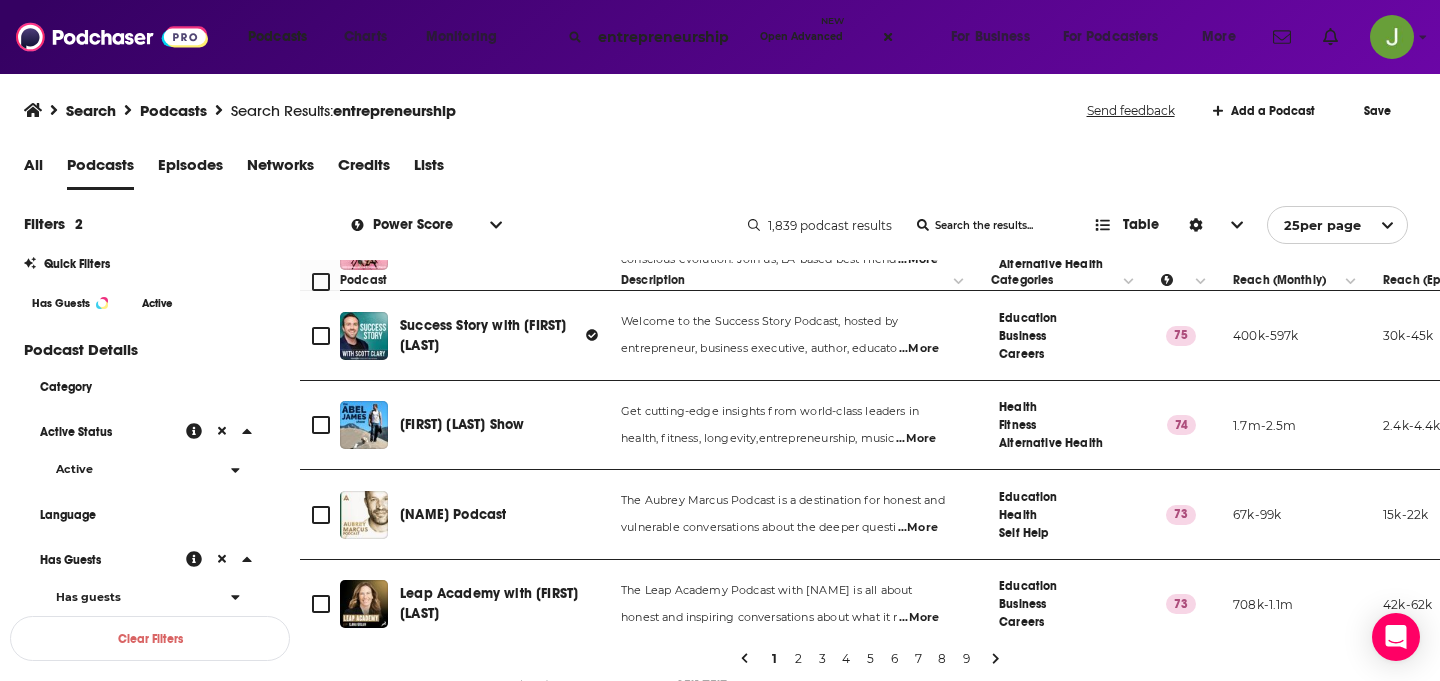click on "All Podcasts Episodes Networks Credits Lists" at bounding box center (724, 169) 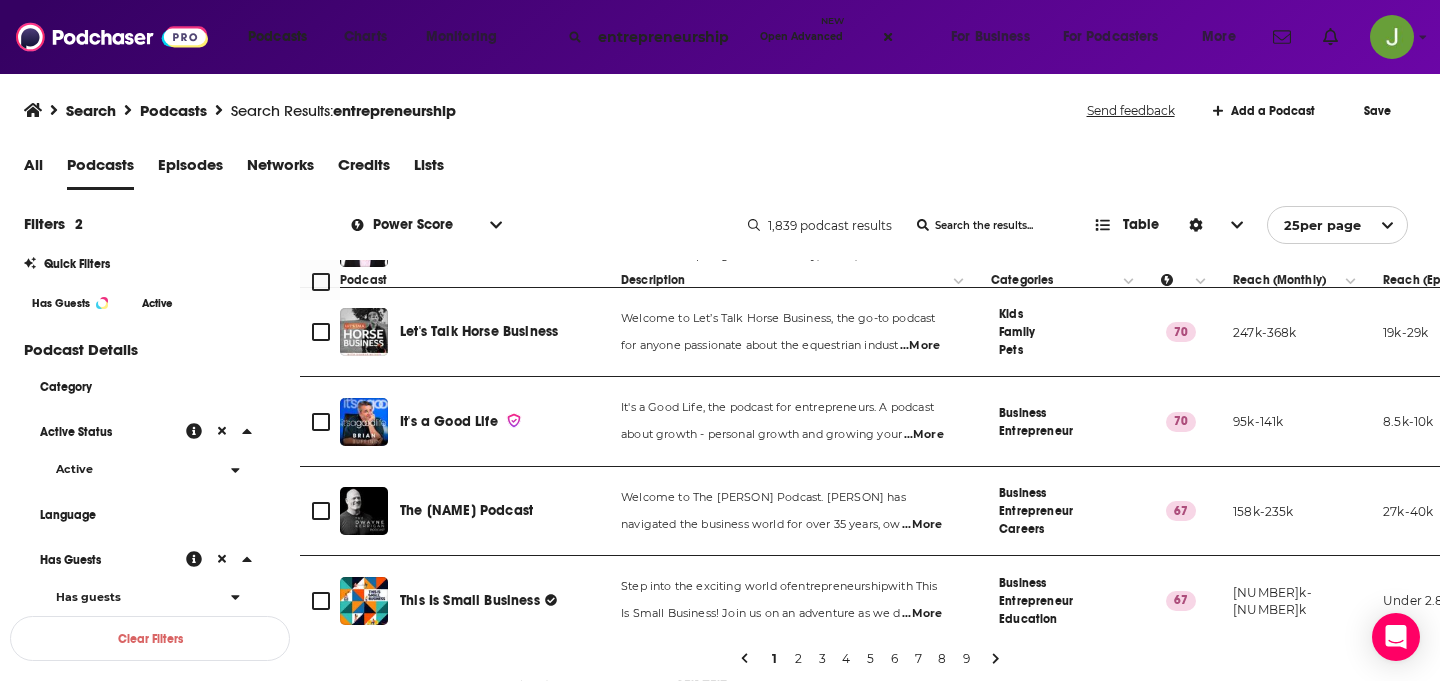 scroll, scrollTop: 1288, scrollLeft: 0, axis: vertical 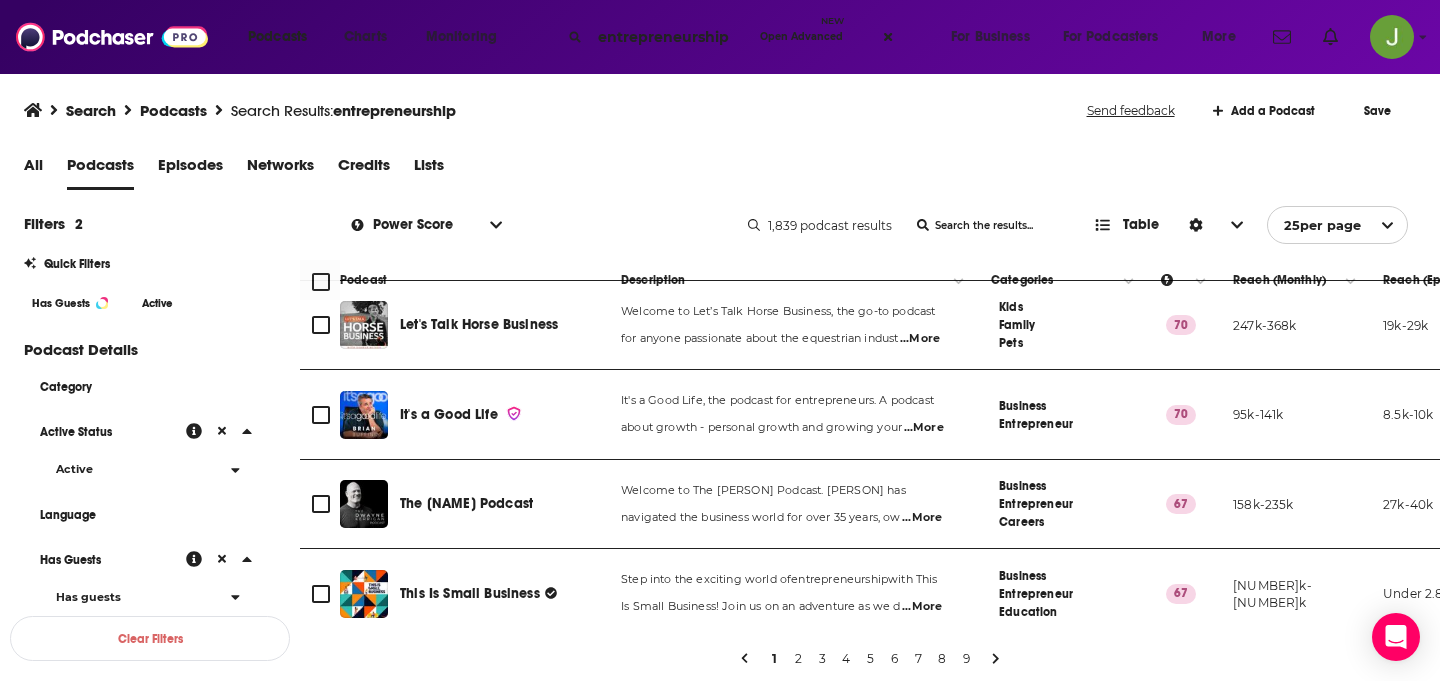 click on "All Podcasts Episodes Networks Credits Lists" at bounding box center [724, 169] 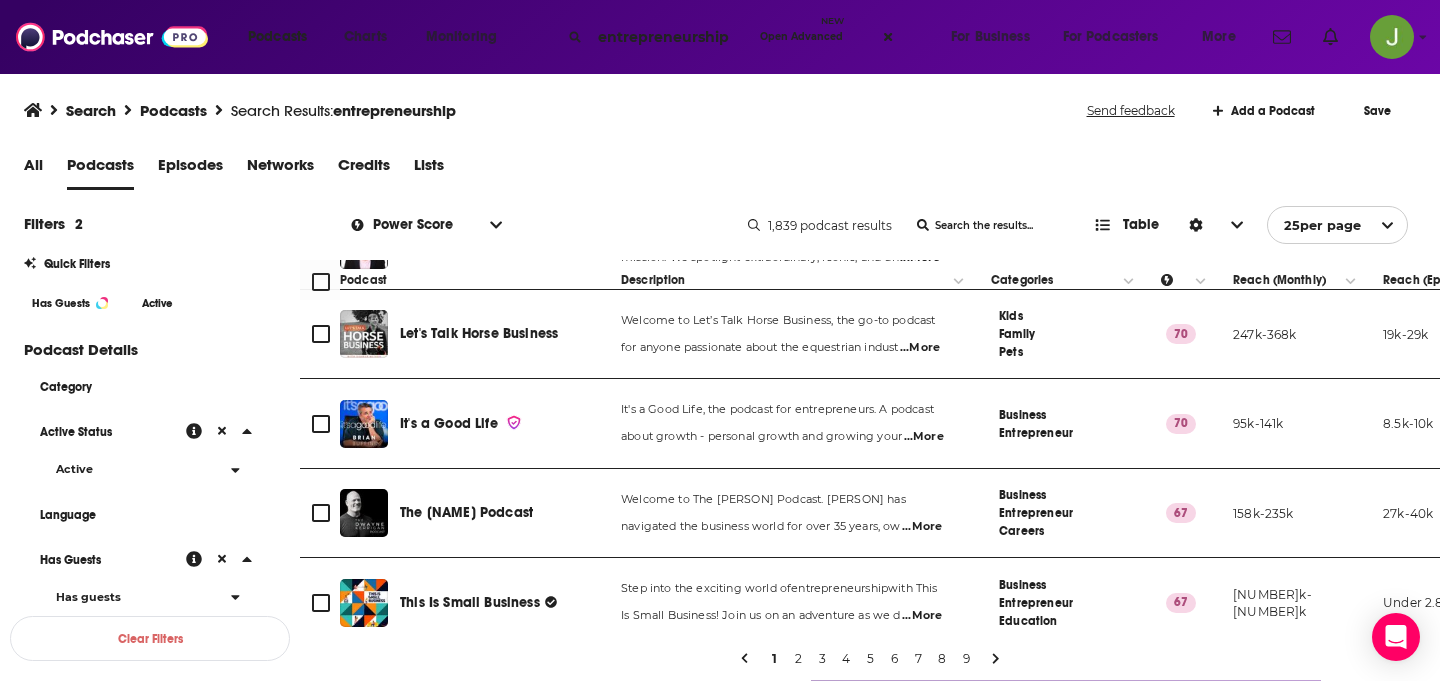scroll, scrollTop: 1649, scrollLeft: 0, axis: vertical 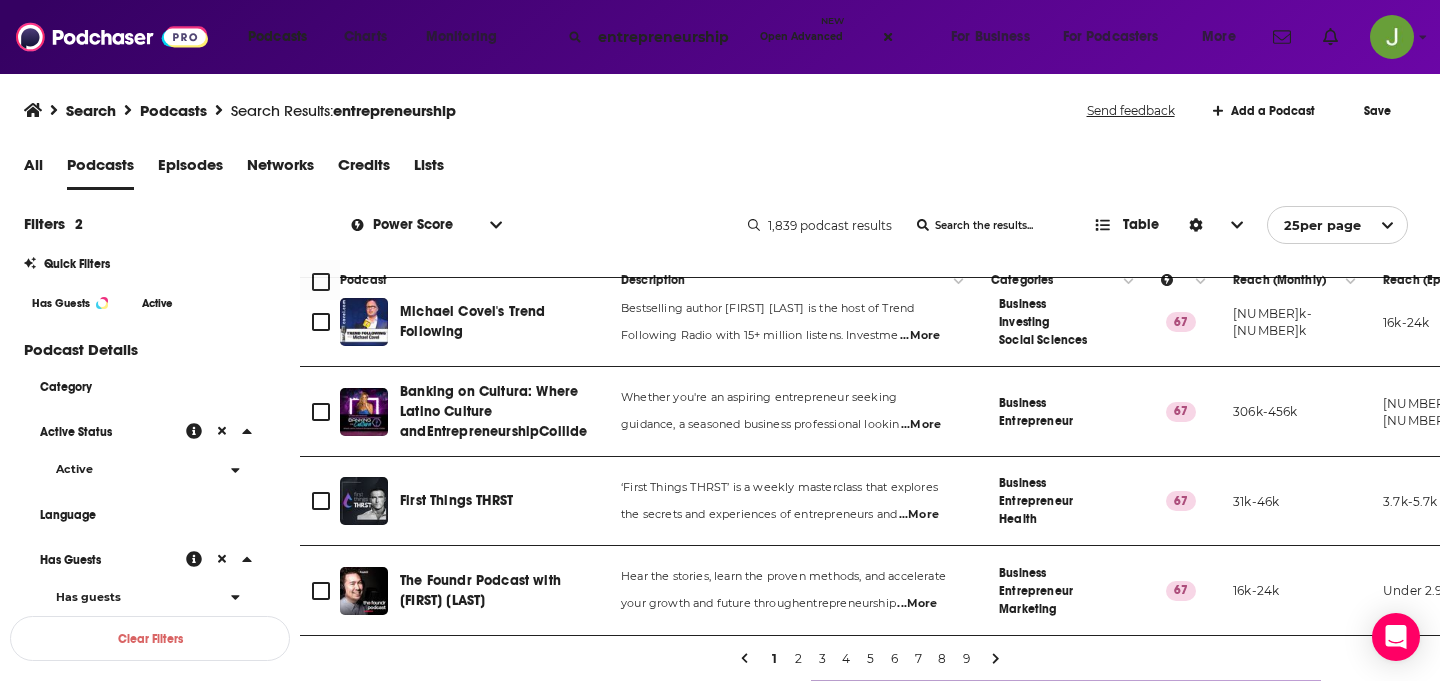 click on "2" at bounding box center (798, 659) 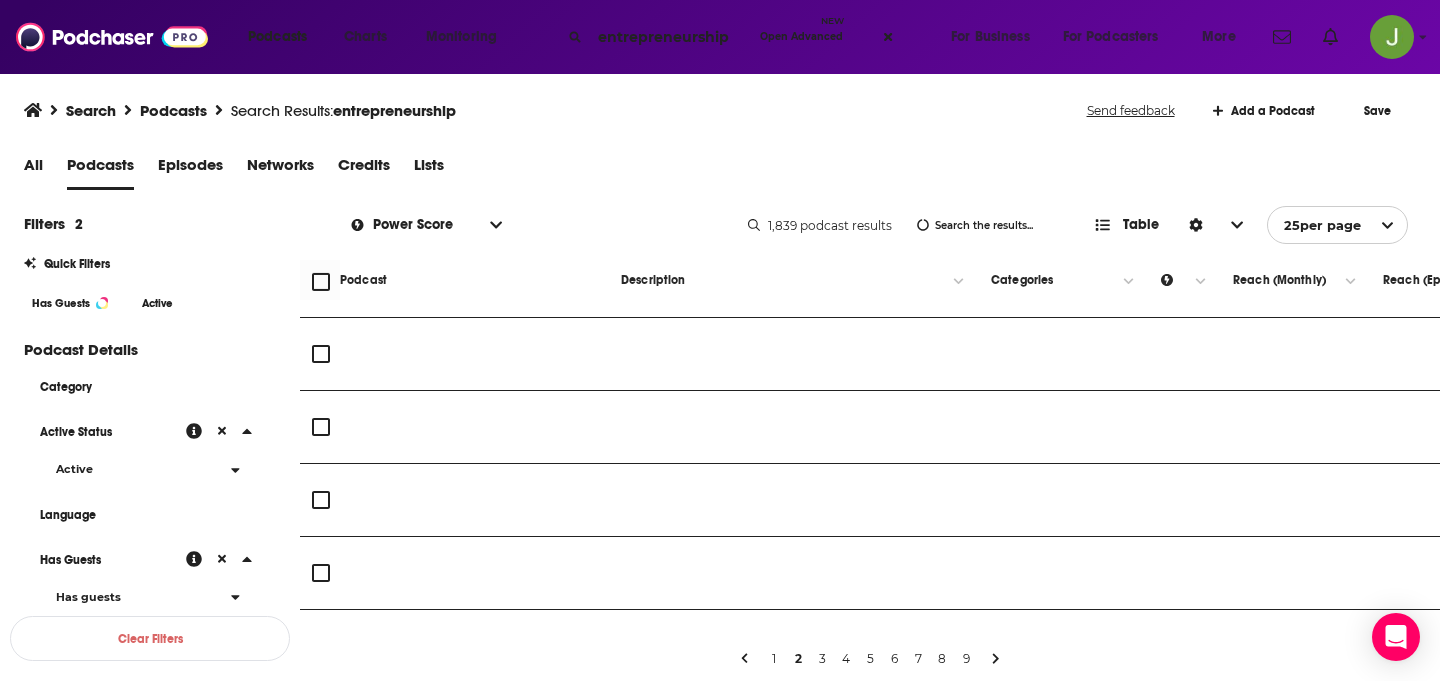 scroll, scrollTop: 0, scrollLeft: 0, axis: both 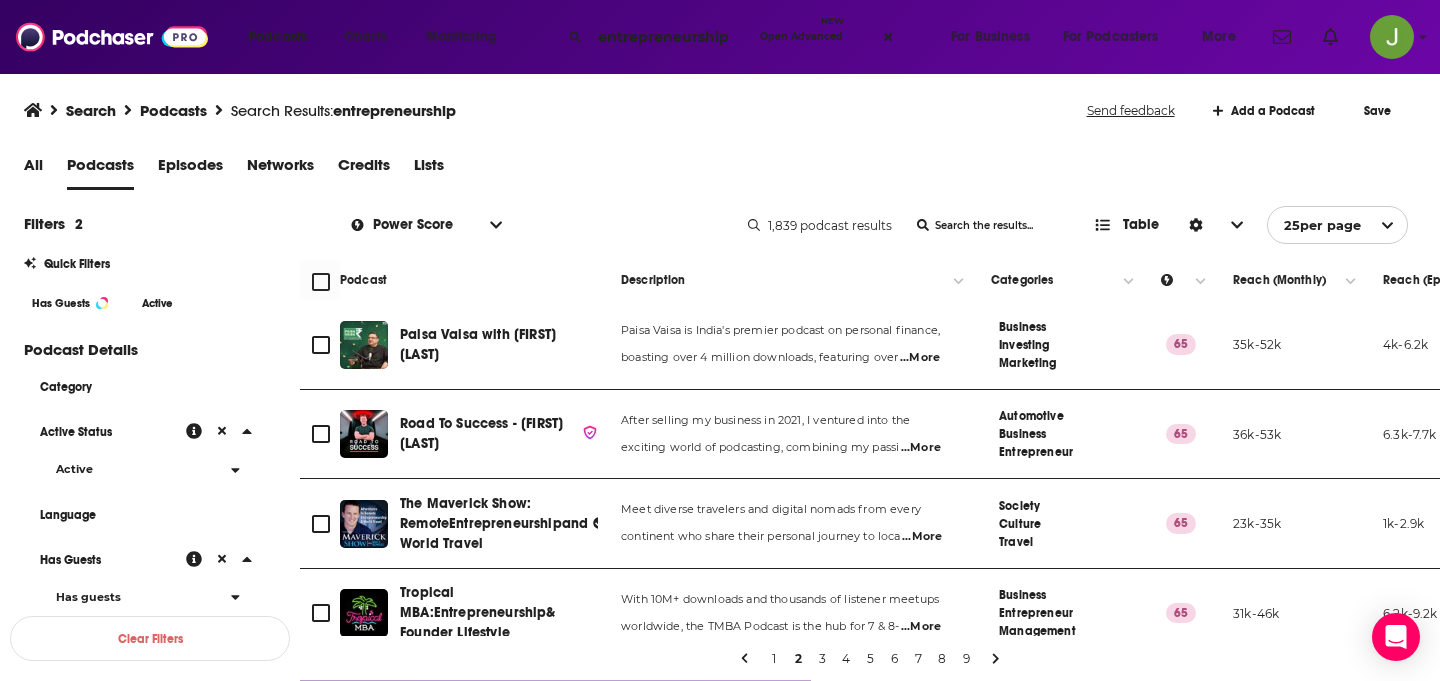 click at bounding box center [889, 37] 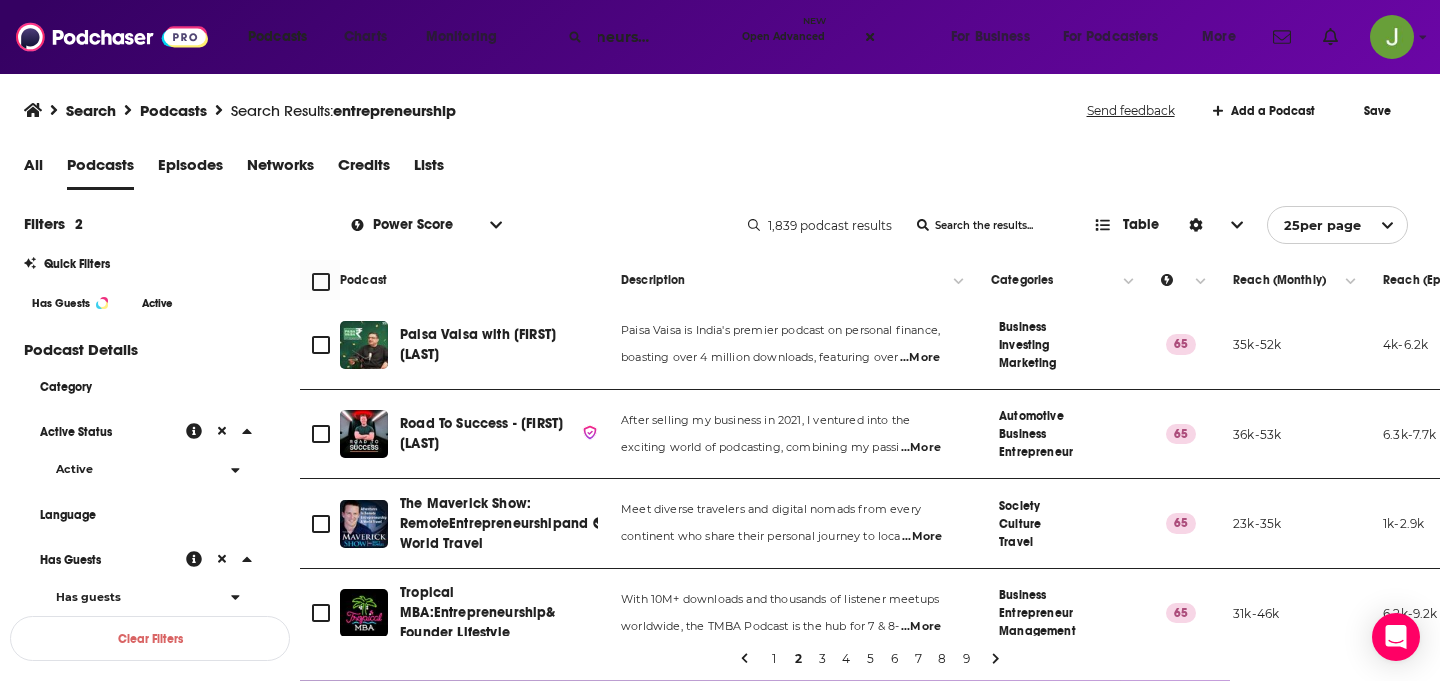 scroll, scrollTop: 0, scrollLeft: 80, axis: horizontal 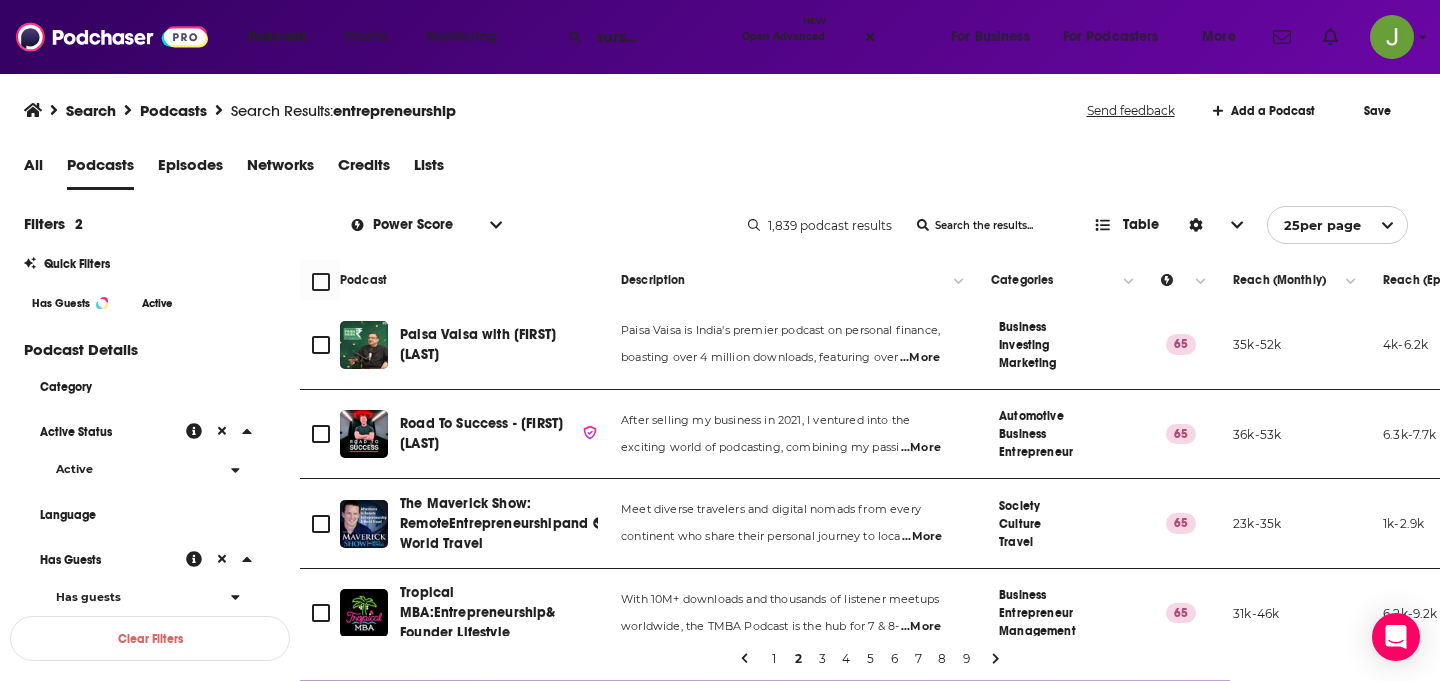 type on "entrepreneurship interview" 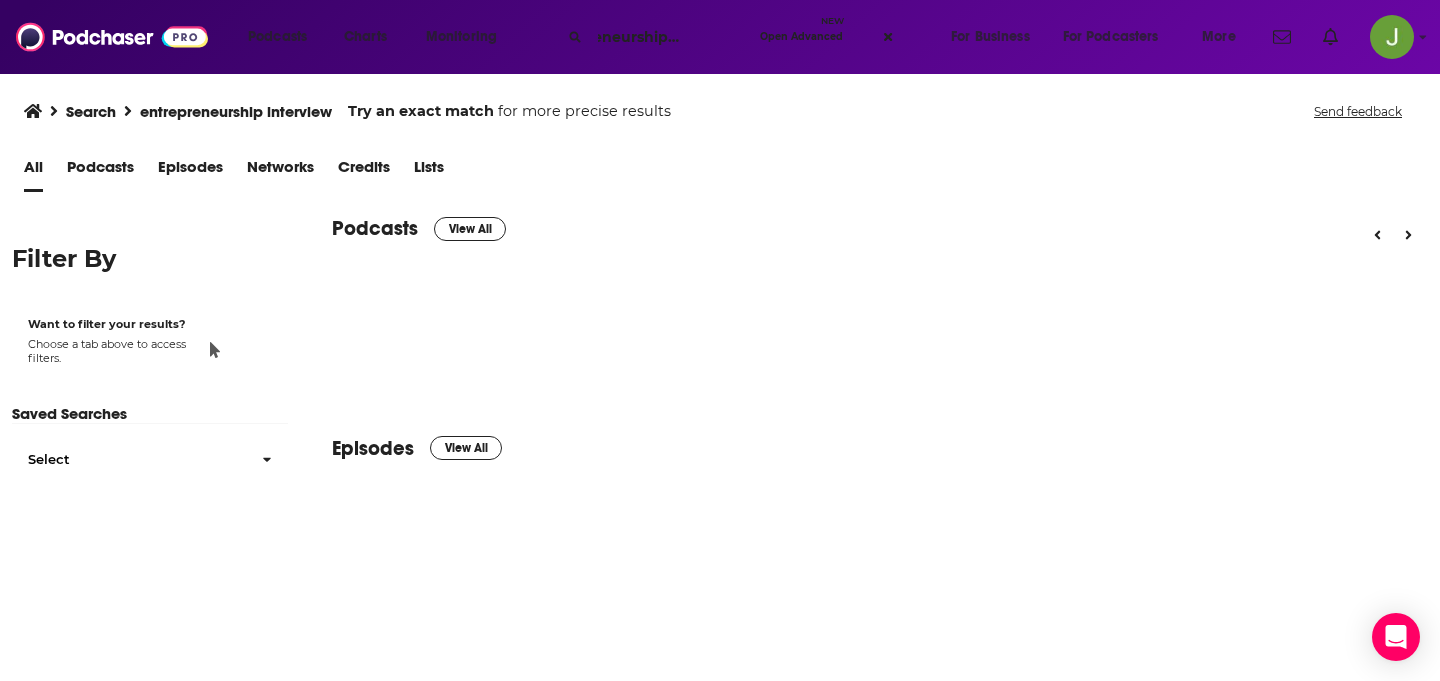 scroll, scrollTop: 0, scrollLeft: 0, axis: both 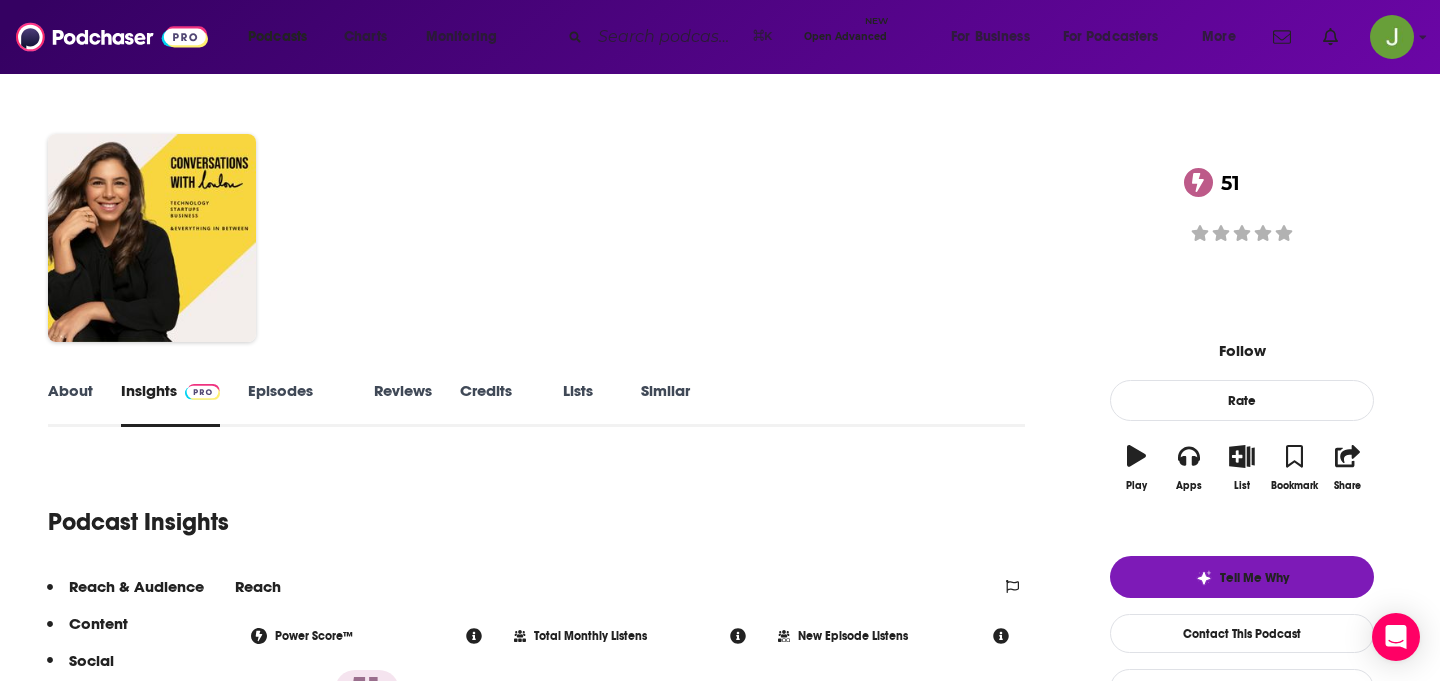 click on "Episodes 187" at bounding box center (297, 404) 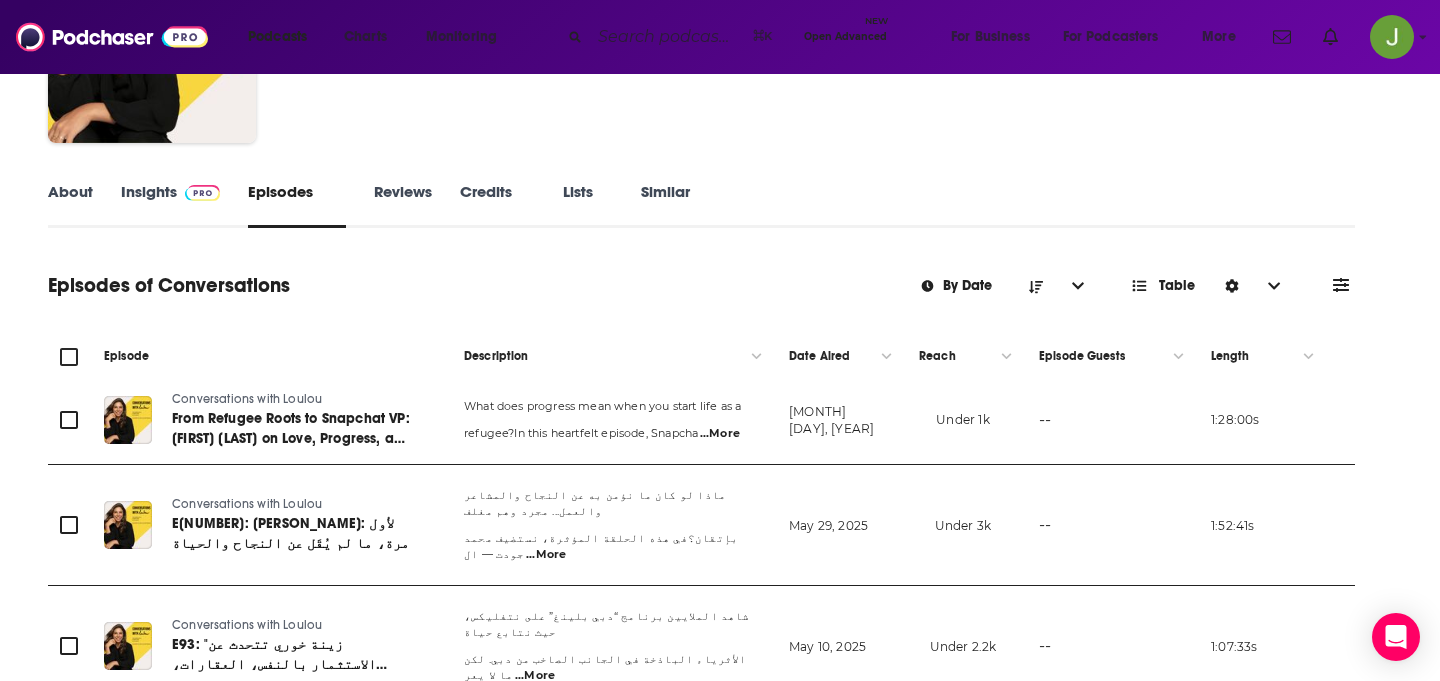 scroll, scrollTop: 0, scrollLeft: 0, axis: both 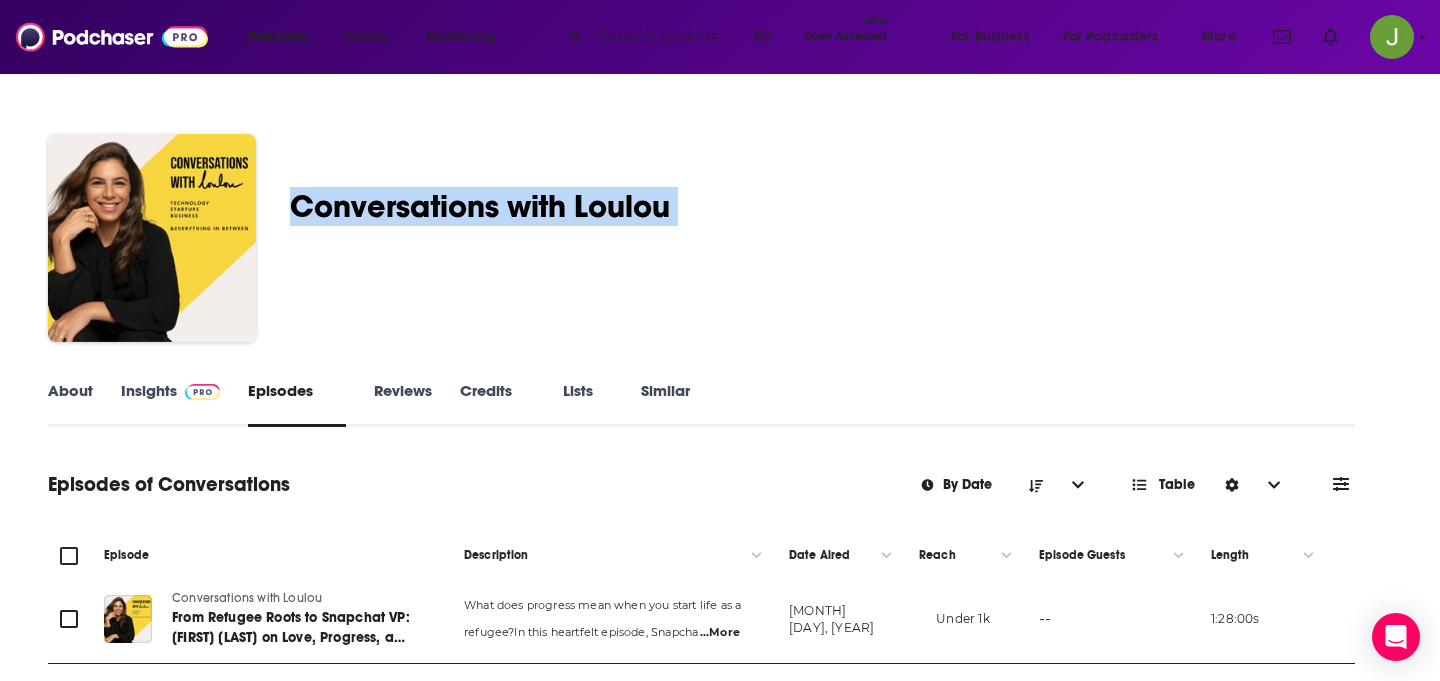 drag, startPoint x: 366, startPoint y: 206, endPoint x: 760, endPoint y: 198, distance: 394.0812 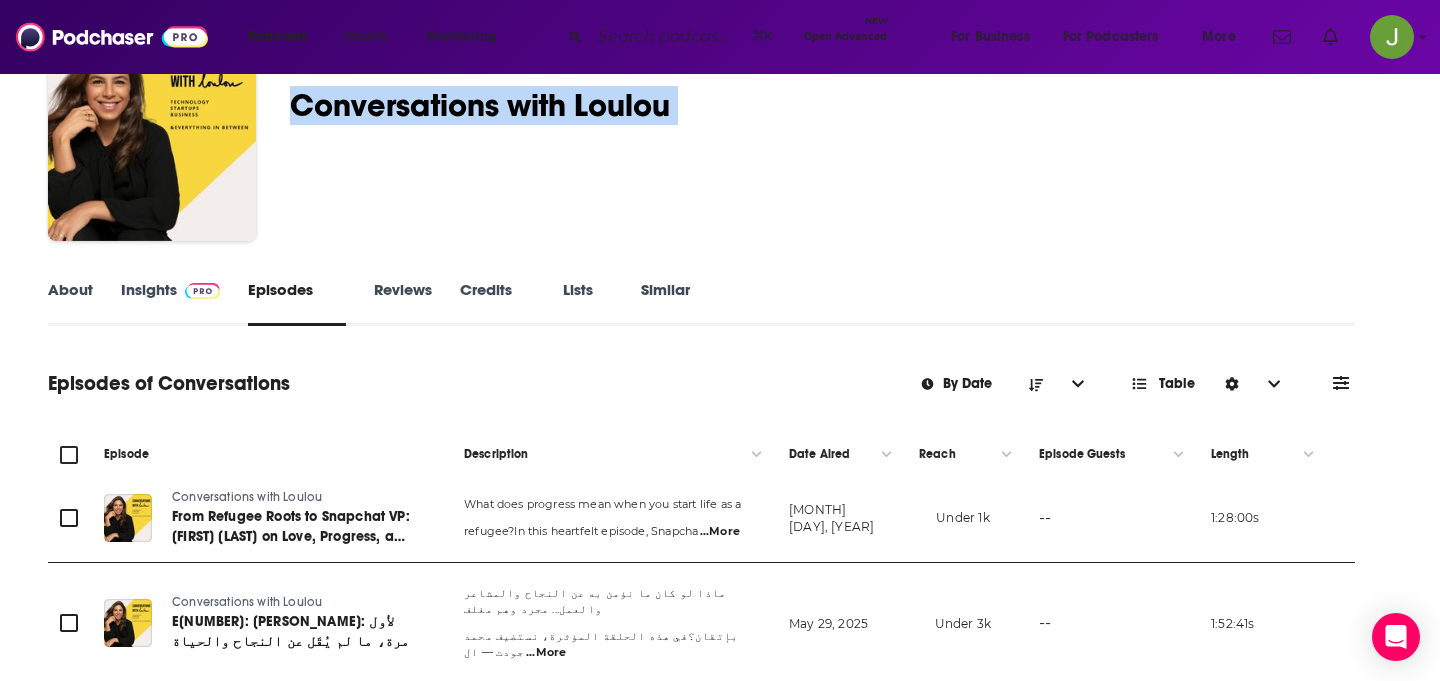 scroll, scrollTop: 205, scrollLeft: 0, axis: vertical 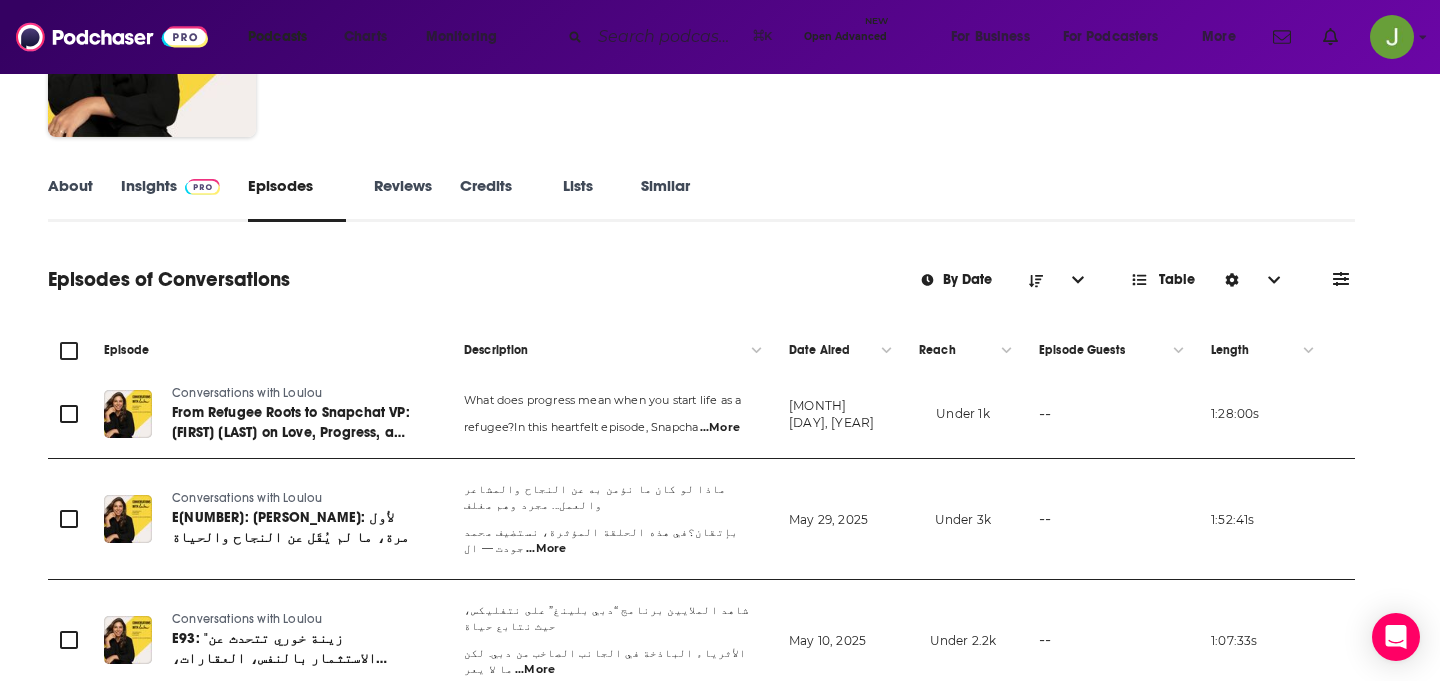 click on "Contact This Podcast" at bounding box center [1590, 428] 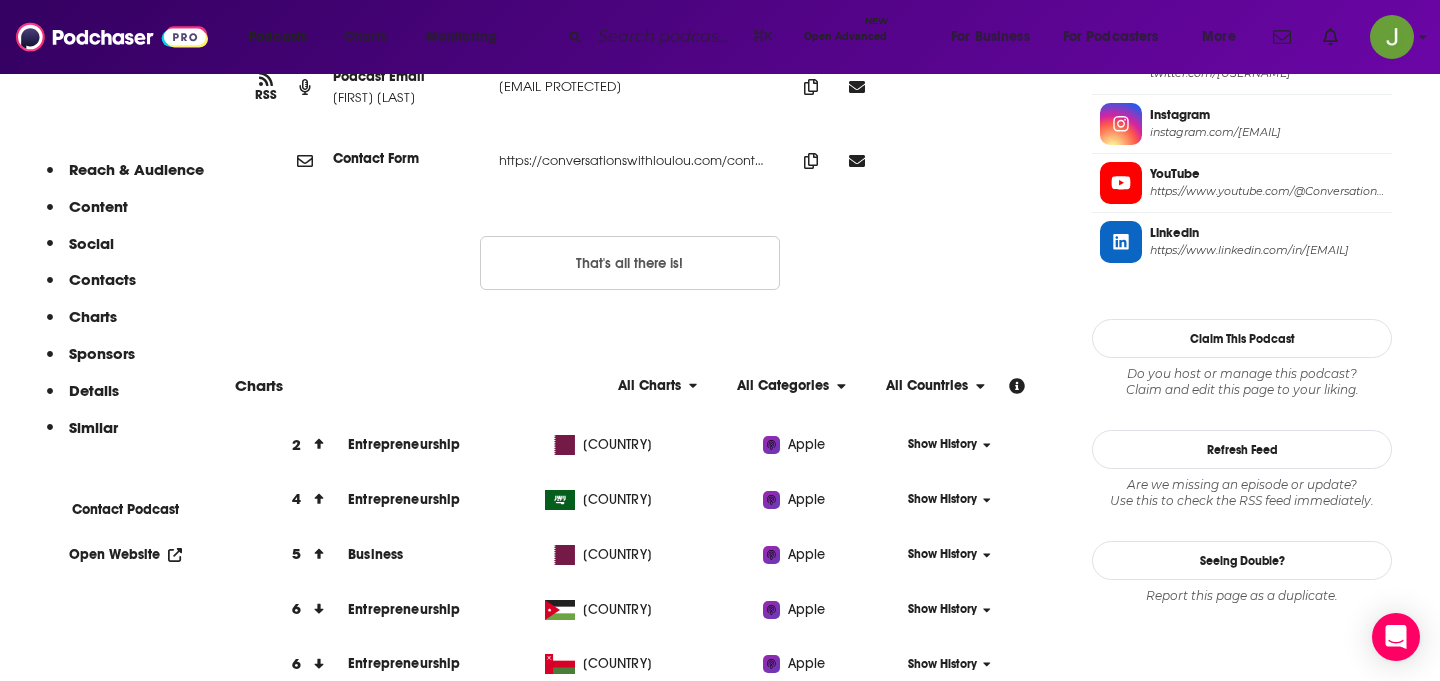 scroll, scrollTop: 1816, scrollLeft: 0, axis: vertical 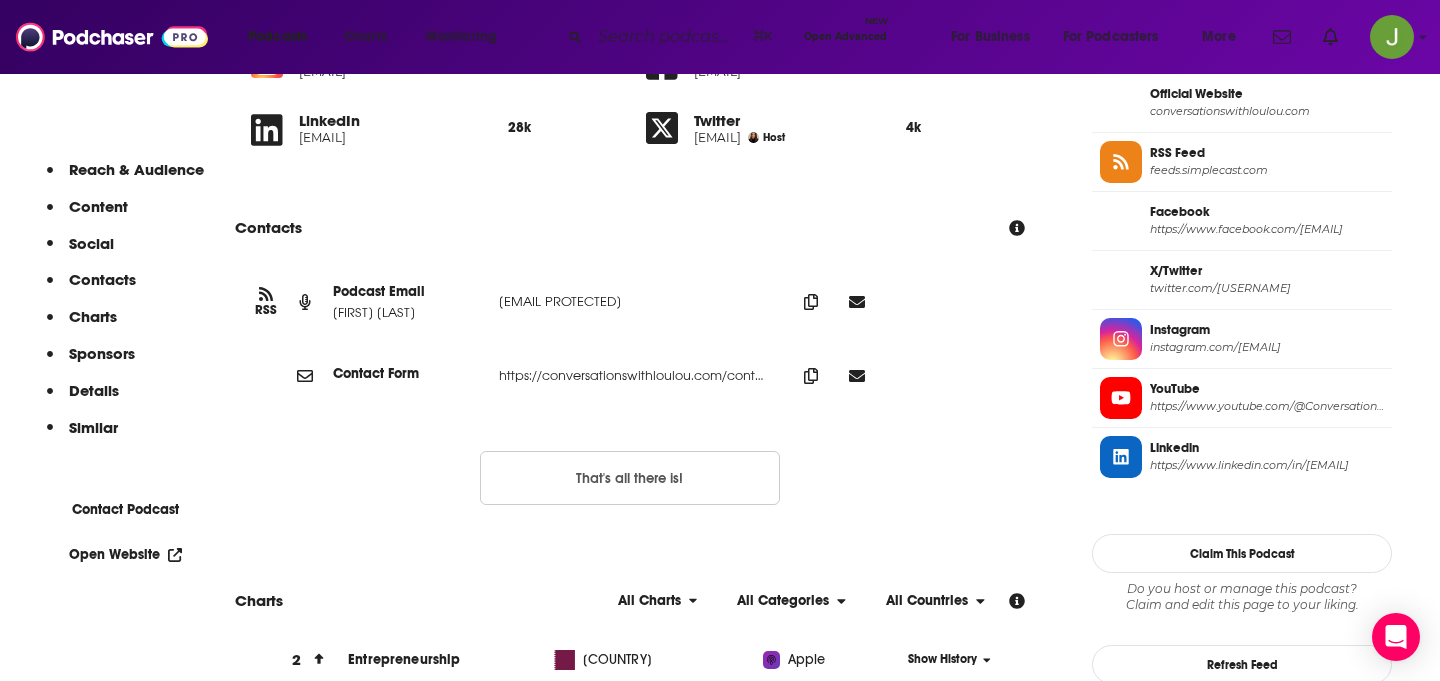 drag, startPoint x: 764, startPoint y: 324, endPoint x: 556, endPoint y: 324, distance: 208 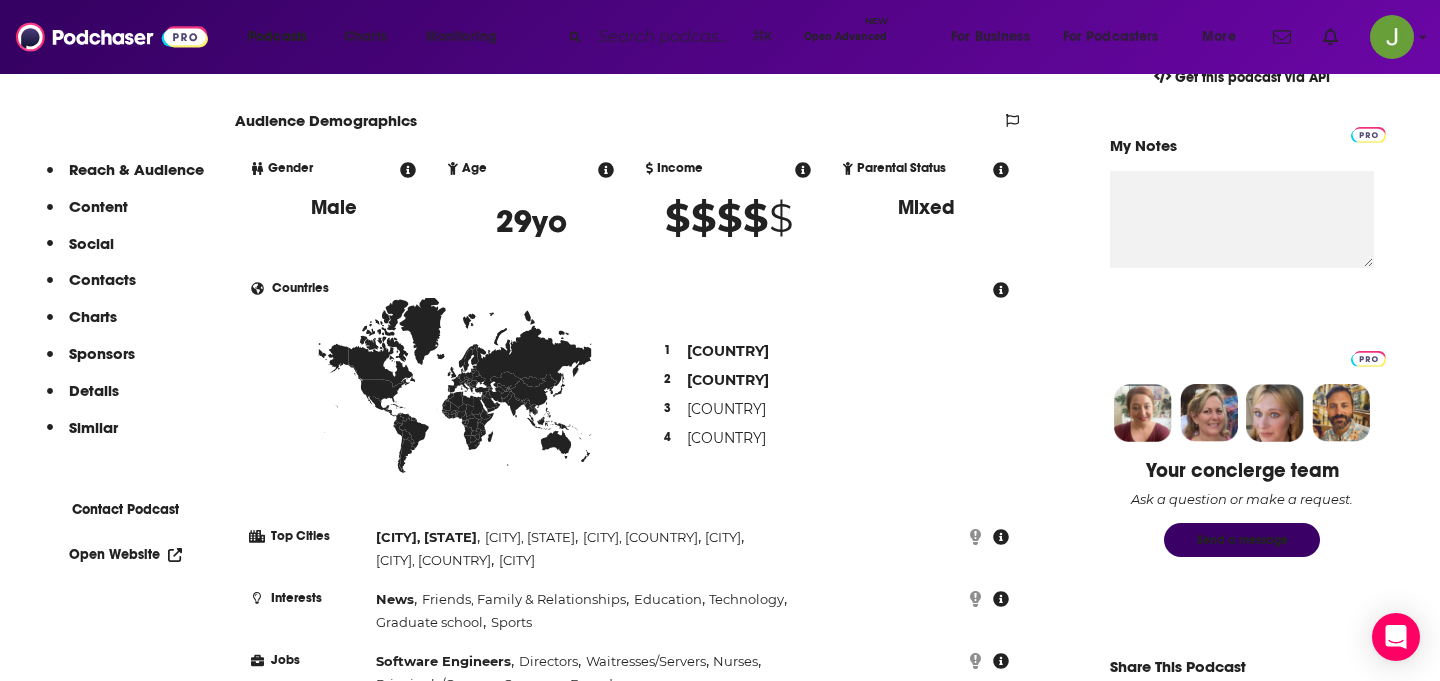 scroll, scrollTop: 0, scrollLeft: 0, axis: both 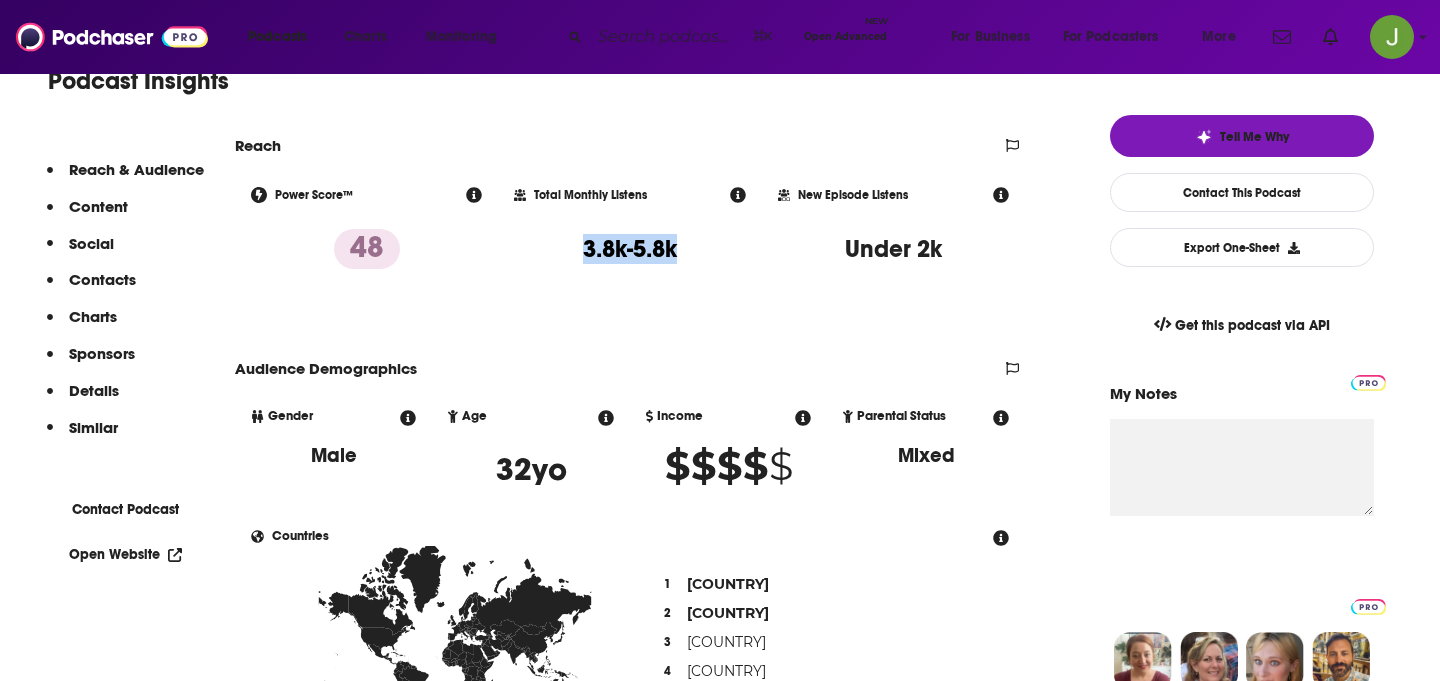 drag, startPoint x: 559, startPoint y: 258, endPoint x: 690, endPoint y: 253, distance: 131.09538 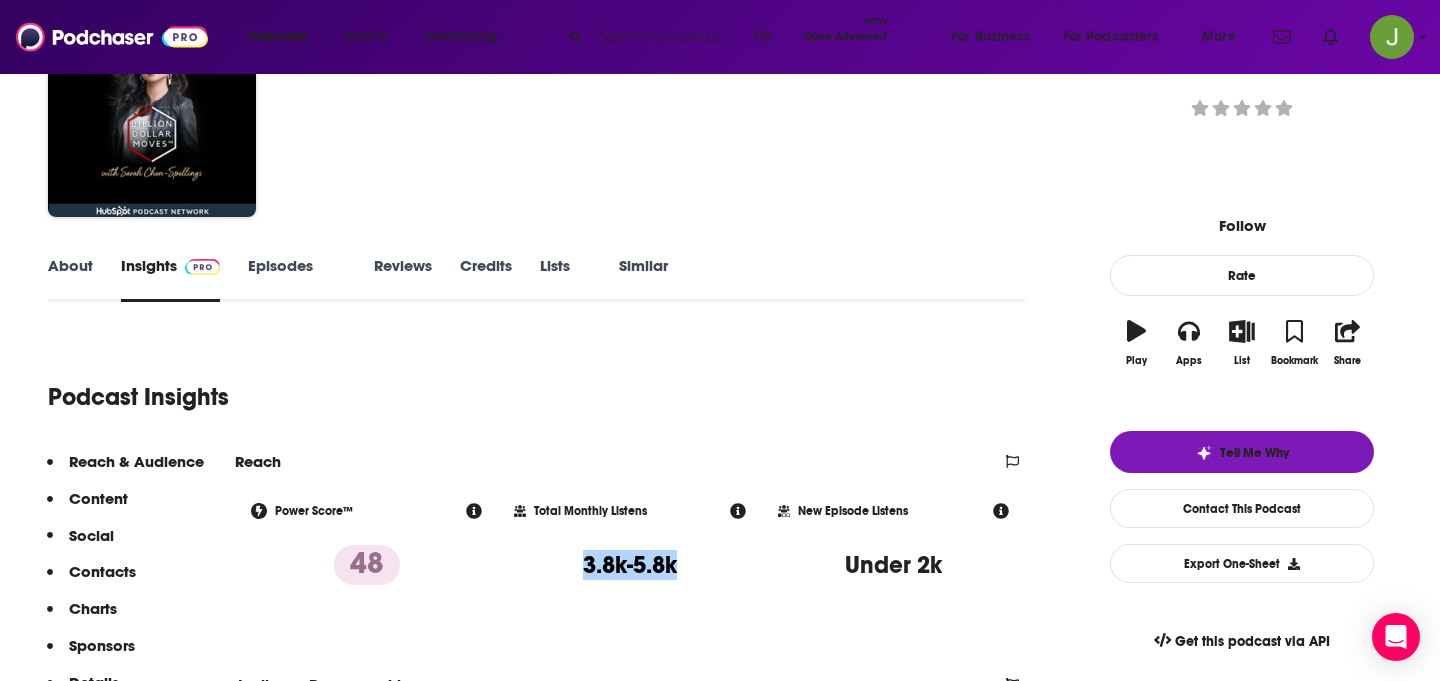 scroll, scrollTop: 0, scrollLeft: 0, axis: both 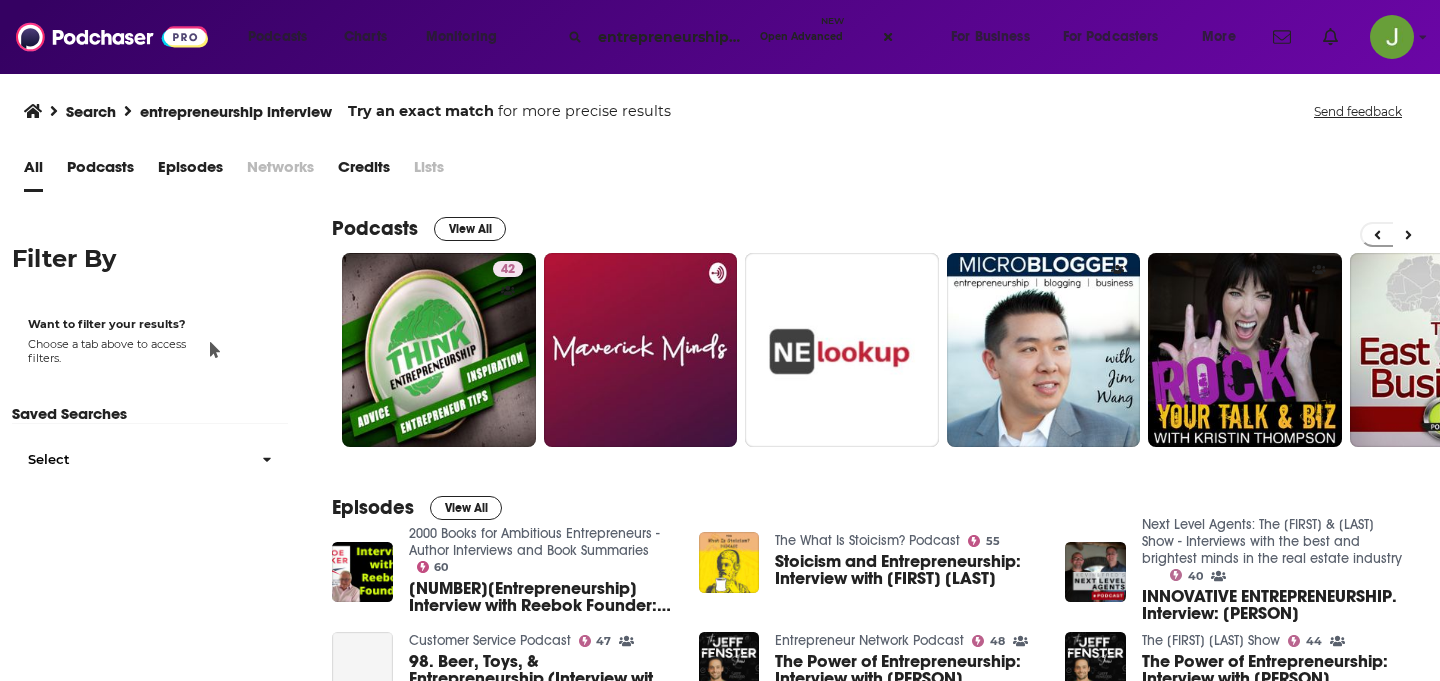 click on "Podcasts" at bounding box center [100, 171] 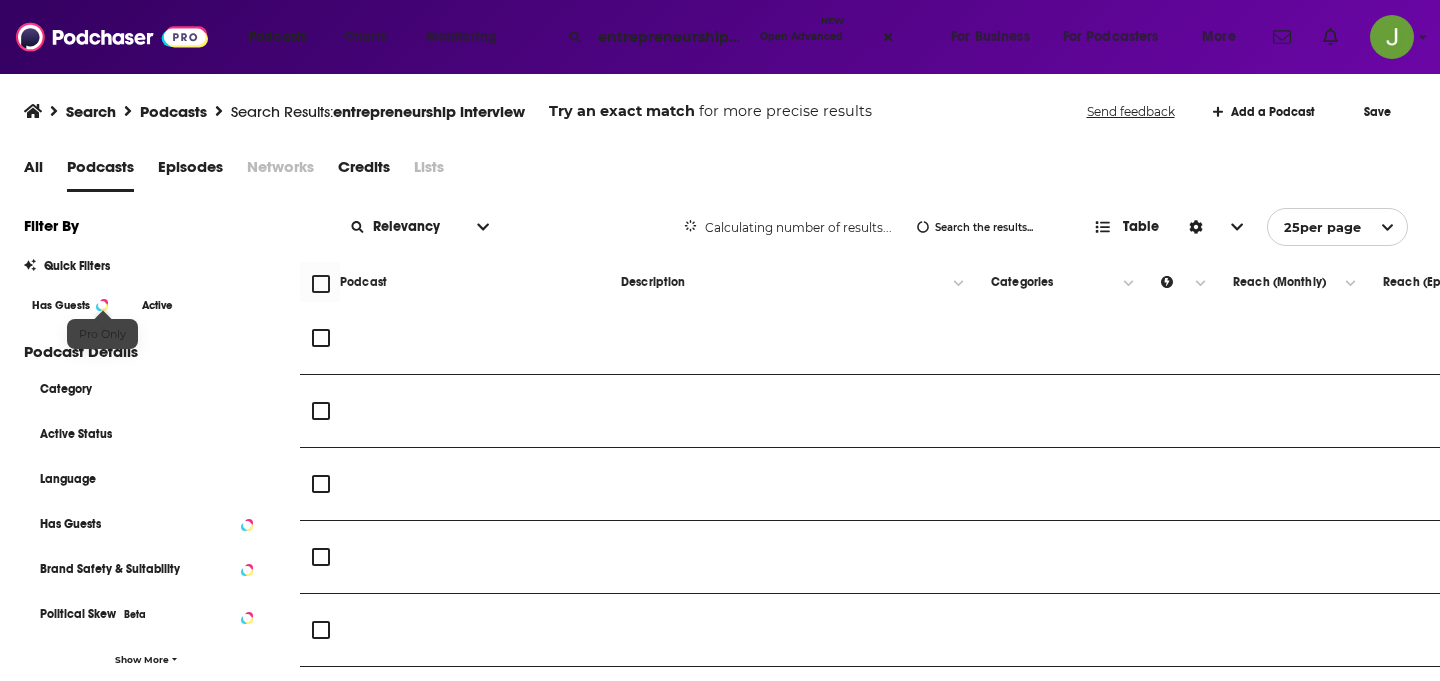 click on "Has Guests" at bounding box center [71, 305] 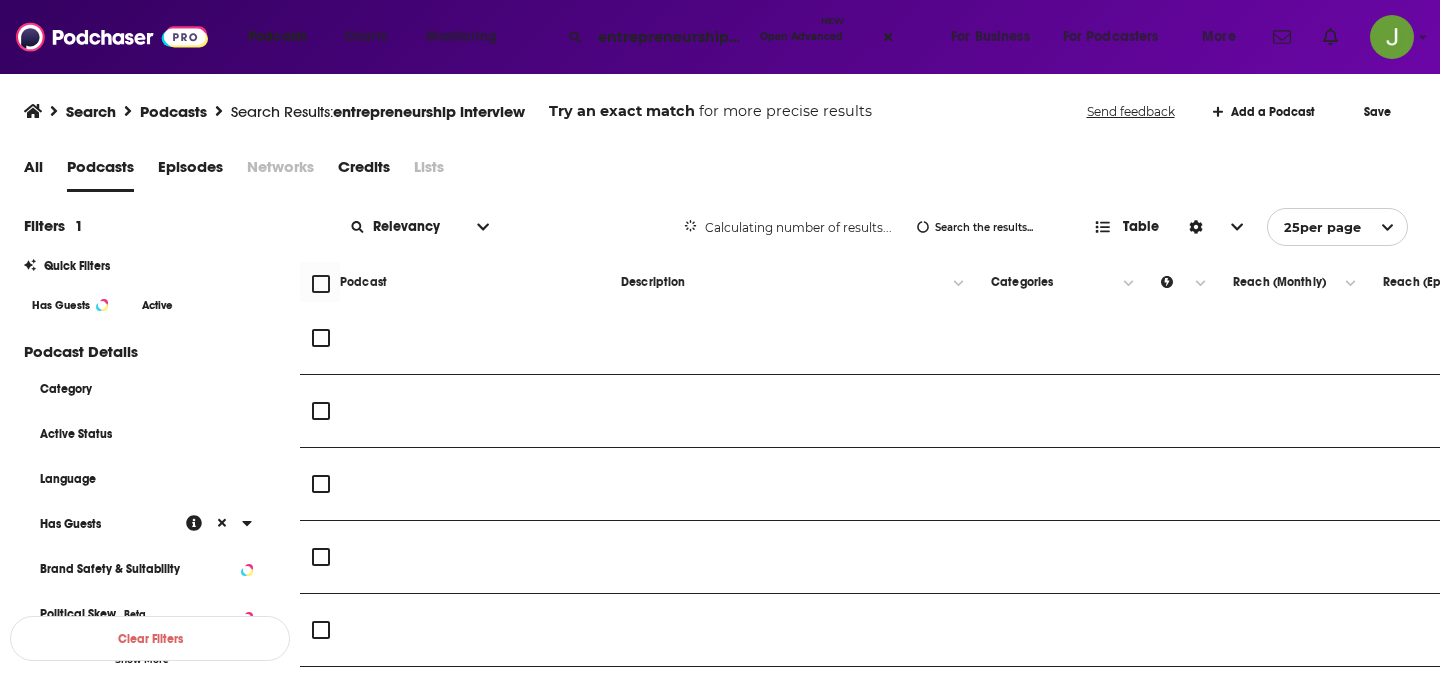 click on "Active" at bounding box center [157, 305] 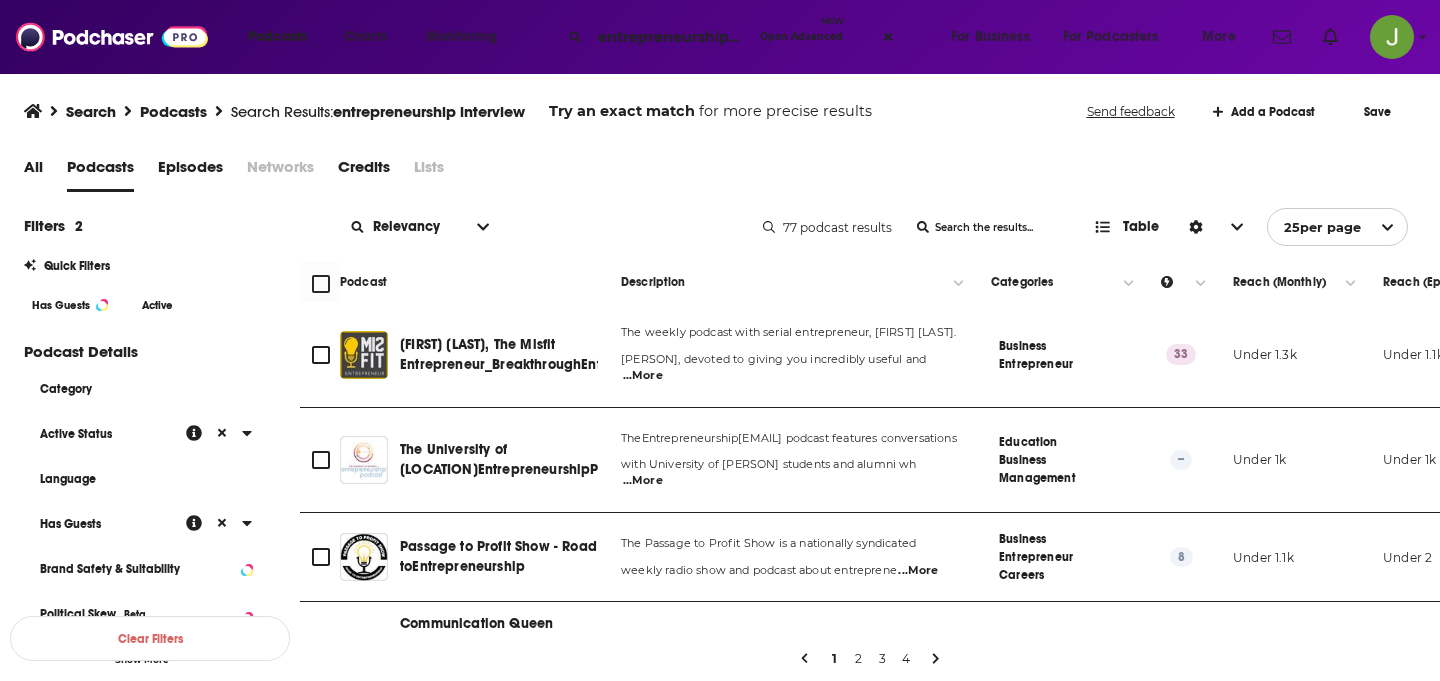 click at bounding box center [484, 227] 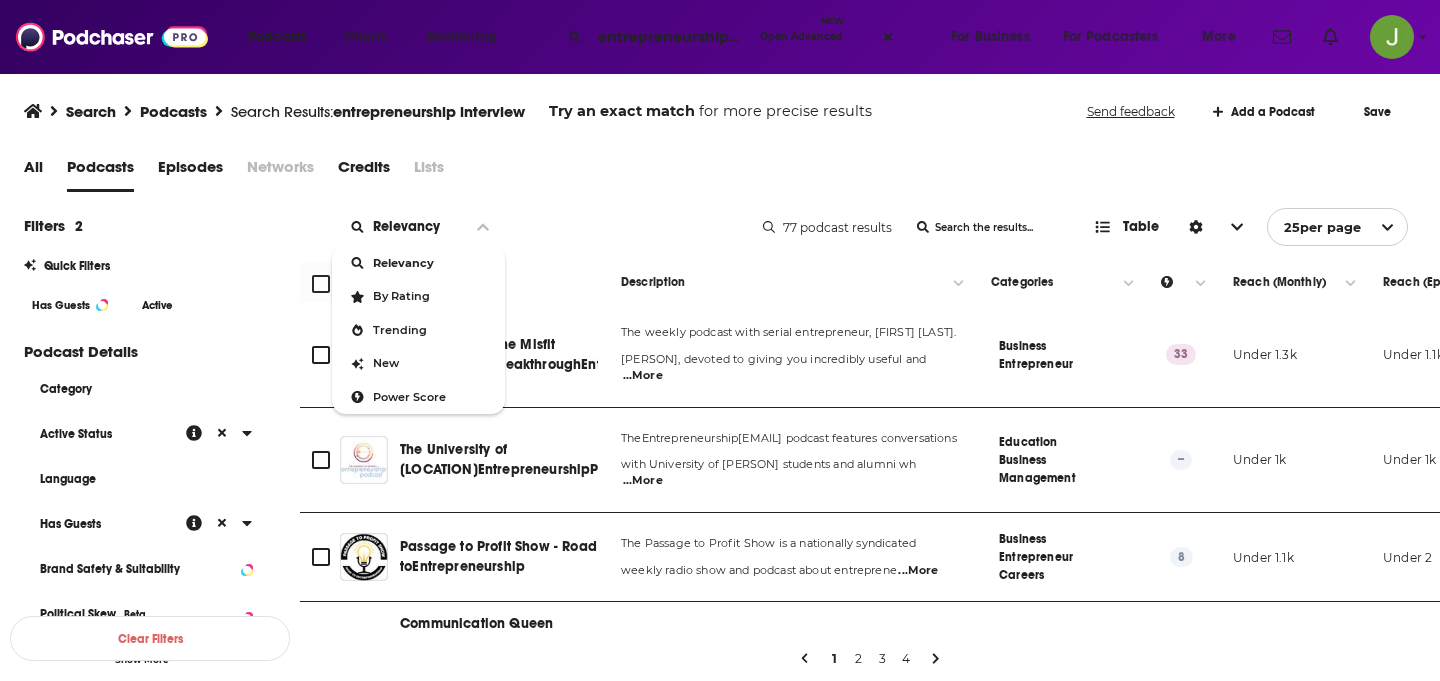 click on "Power Score" at bounding box center (431, 397) 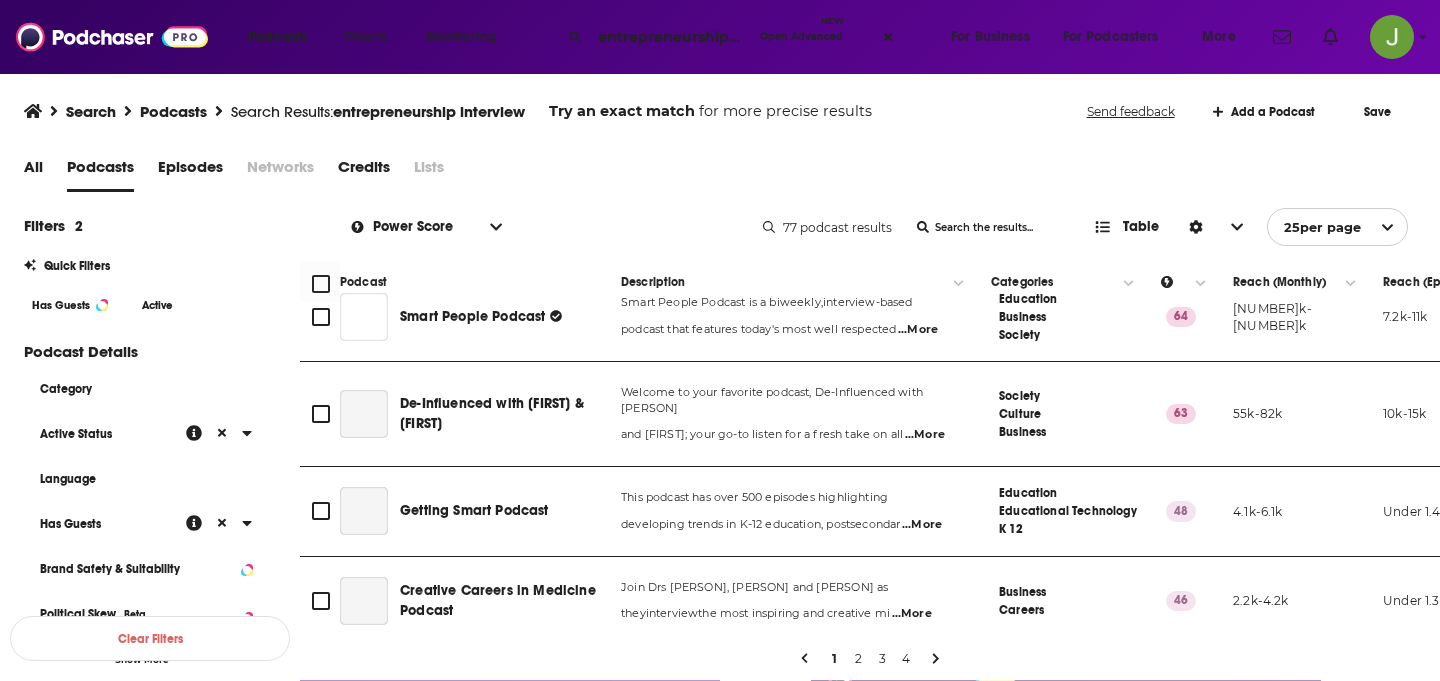 scroll, scrollTop: 0, scrollLeft: 0, axis: both 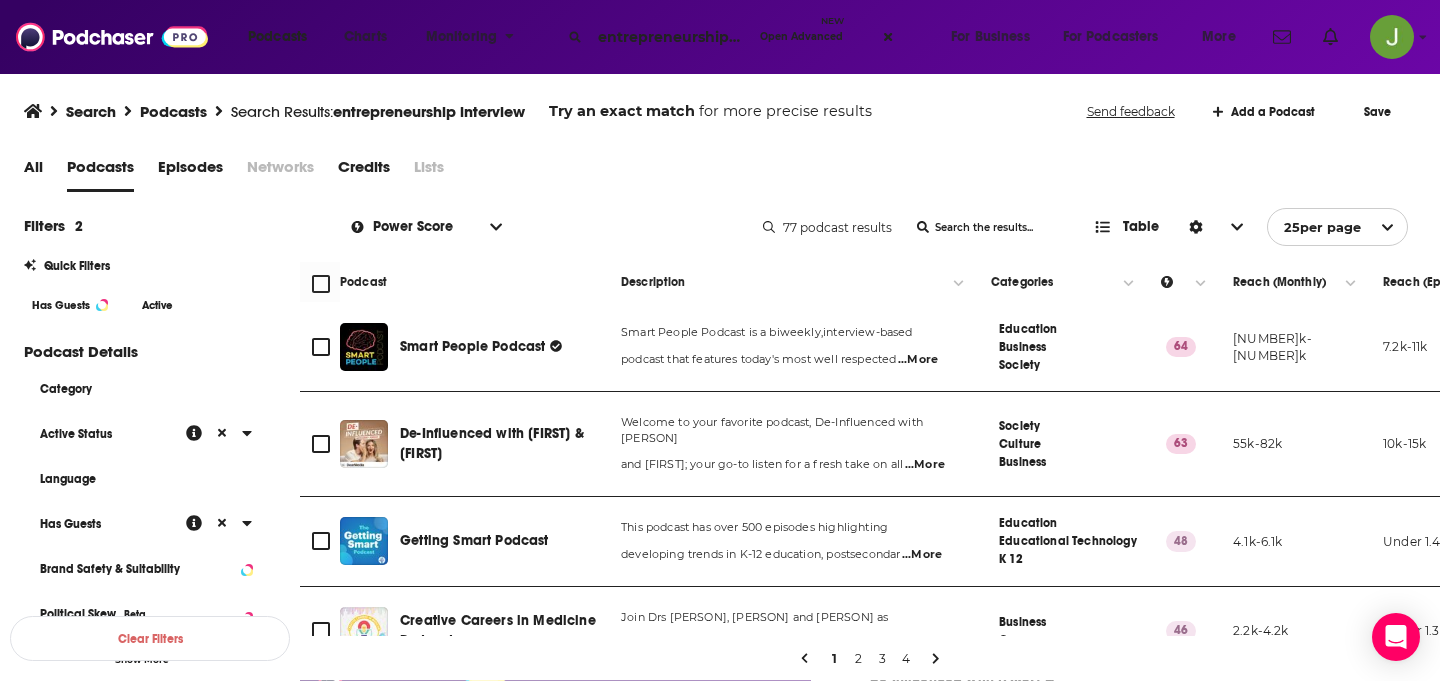 drag, startPoint x: 497, startPoint y: 342, endPoint x: 506, endPoint y: 51, distance: 291.13913 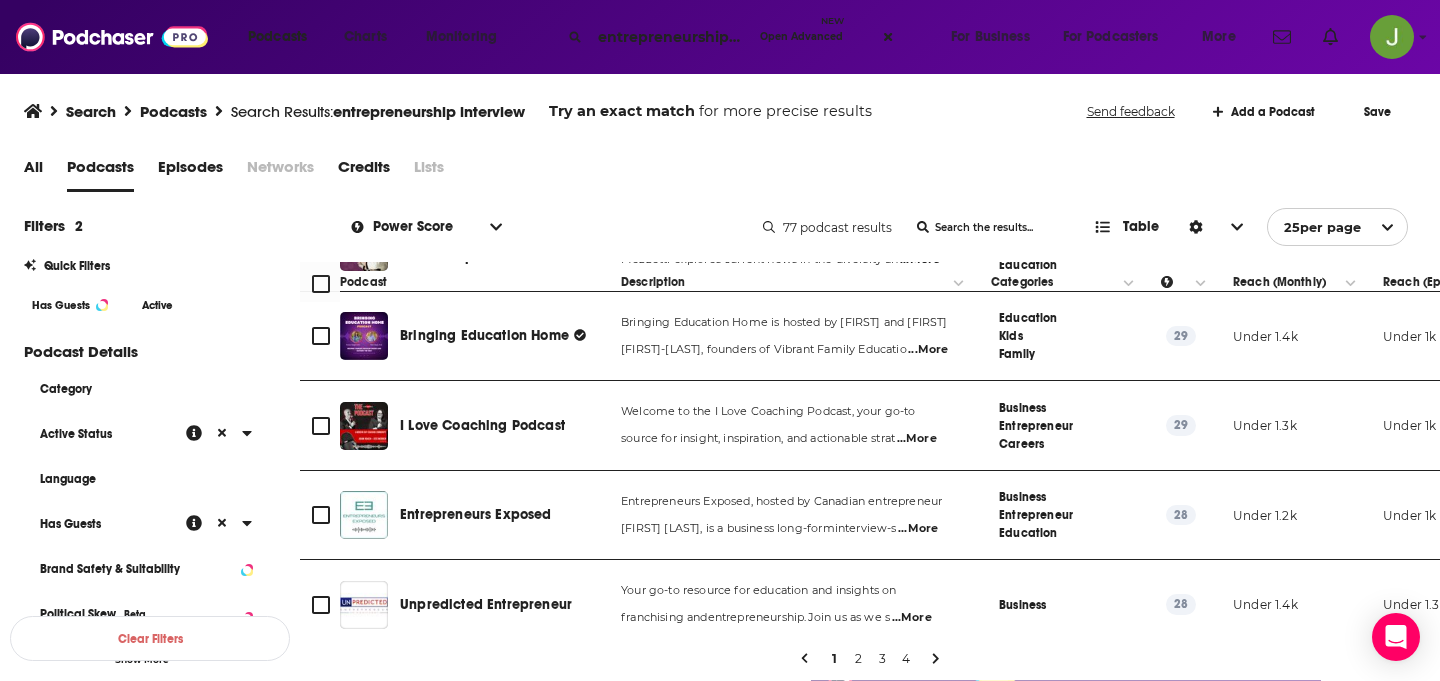 scroll, scrollTop: 1681, scrollLeft: 0, axis: vertical 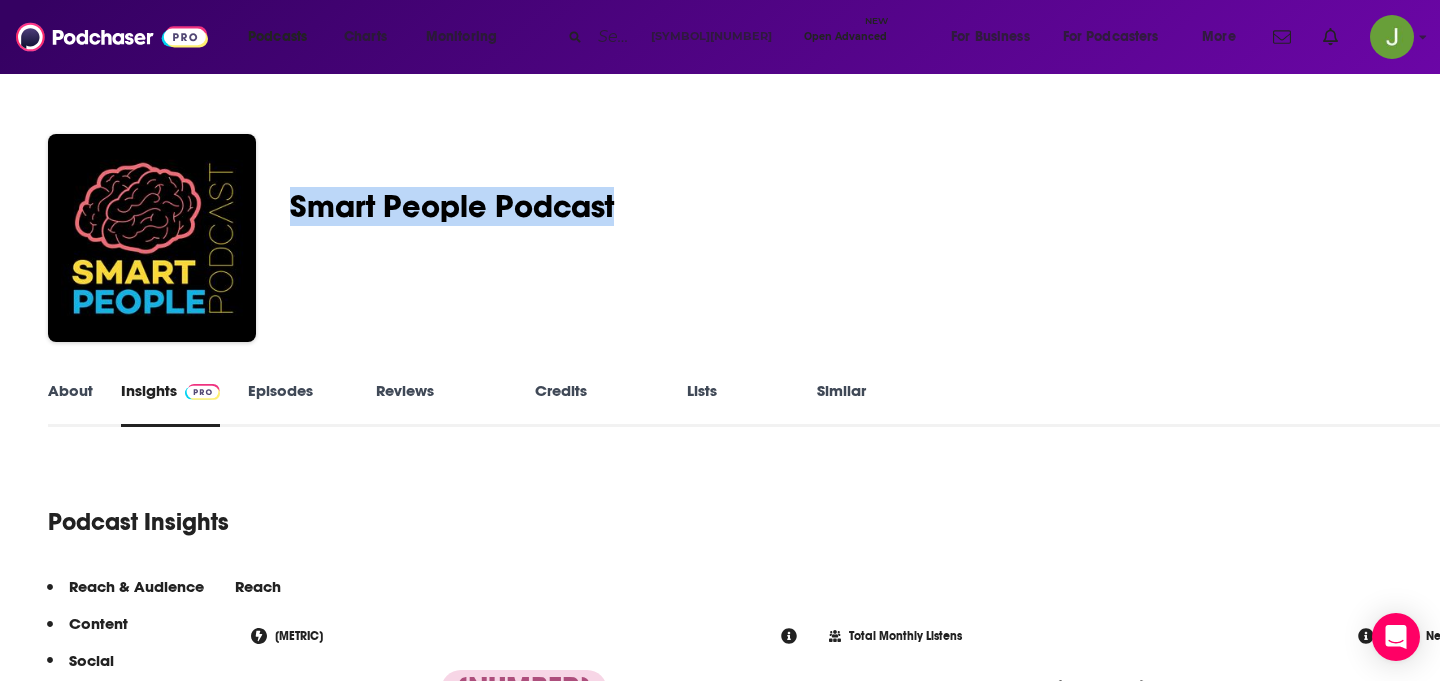 drag, startPoint x: 360, startPoint y: 192, endPoint x: 693, endPoint y: 189, distance: 333.01352 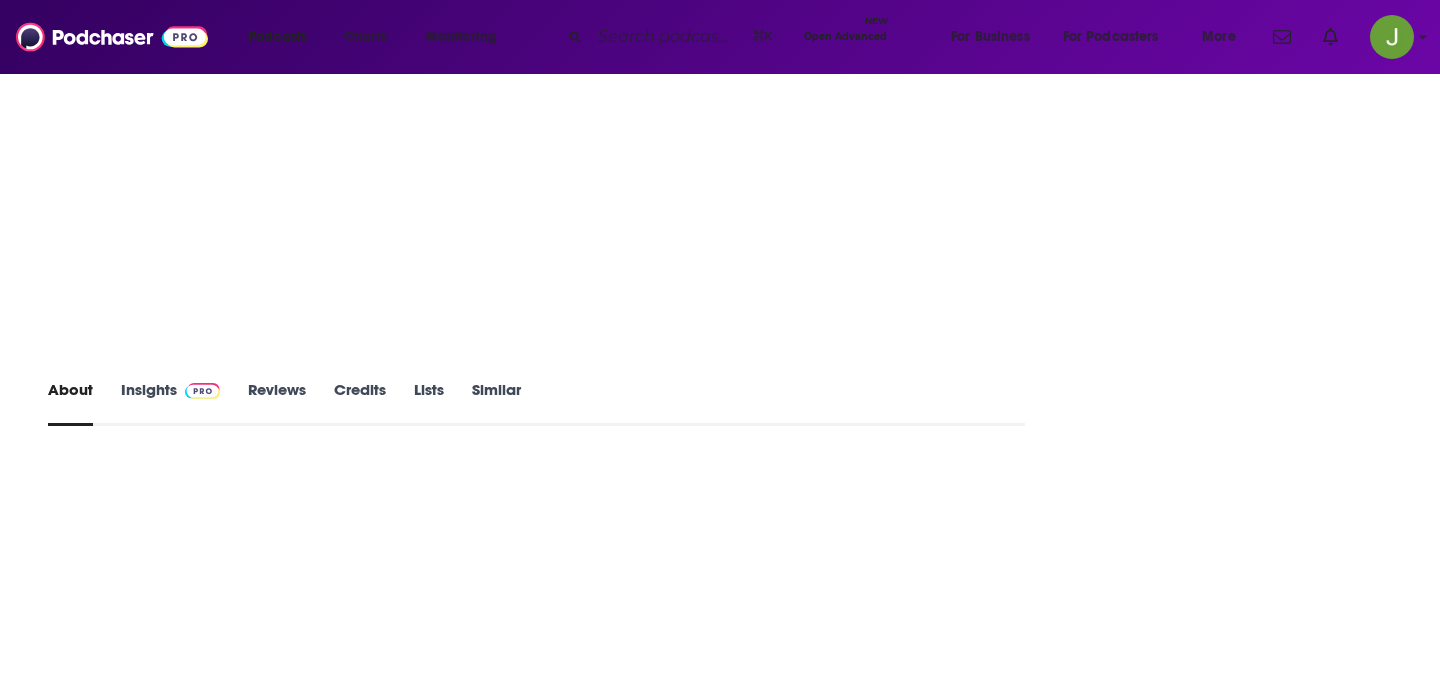 scroll, scrollTop: 0, scrollLeft: 0, axis: both 